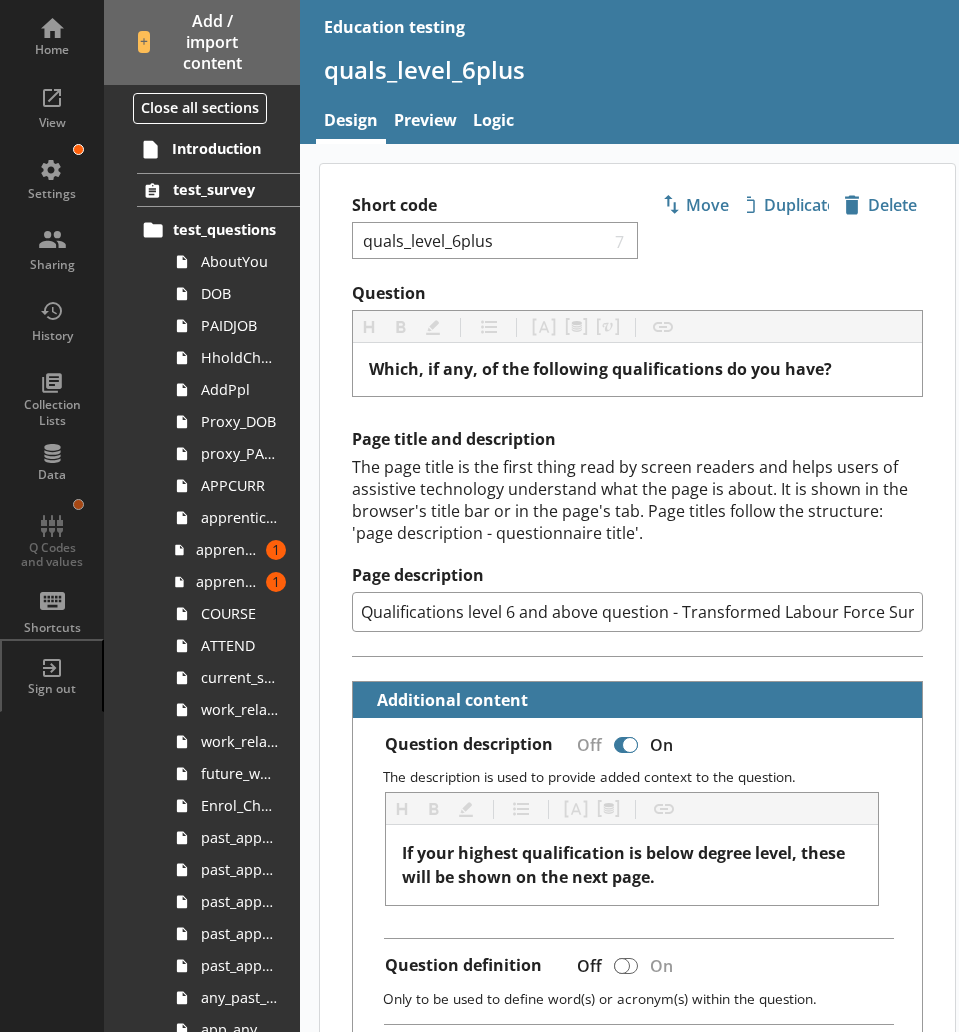 scroll, scrollTop: 0, scrollLeft: 0, axis: both 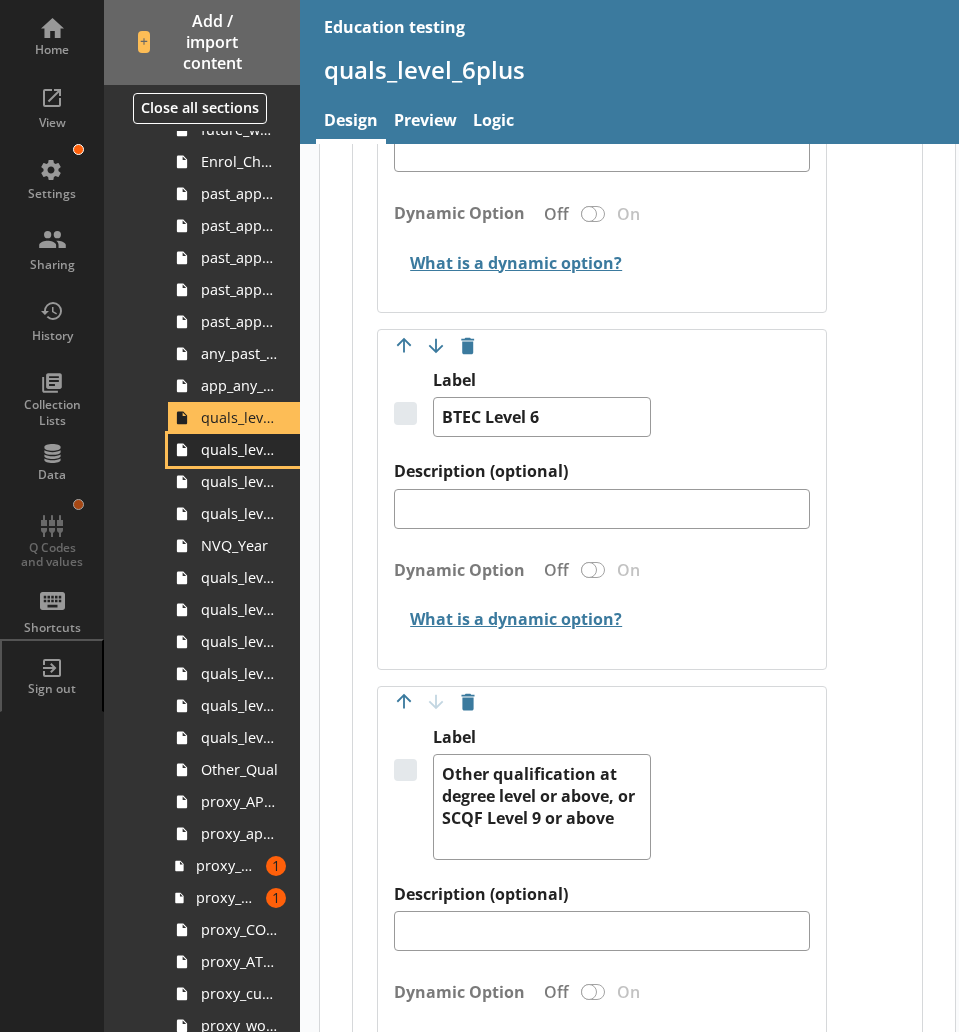 click on "quals_level_6plus_other" at bounding box center (239, 449) 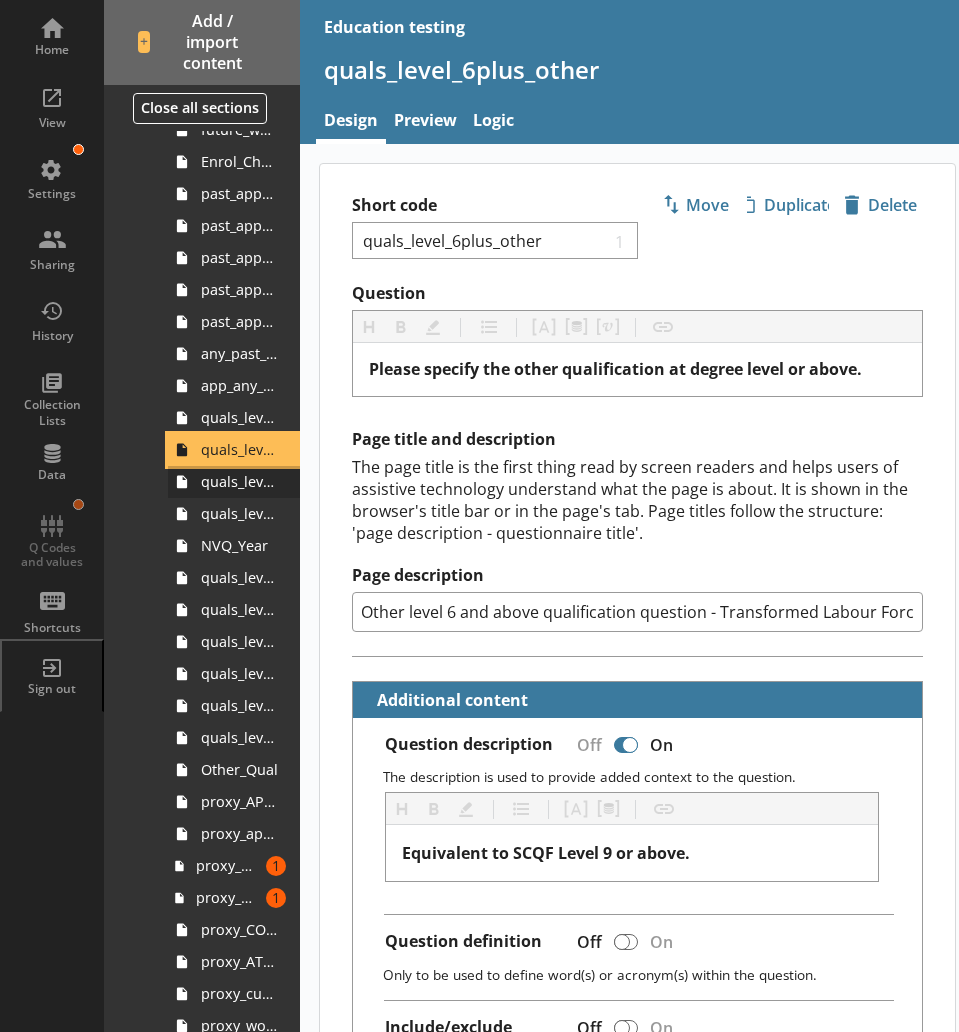 scroll, scrollTop: 1, scrollLeft: 0, axis: vertical 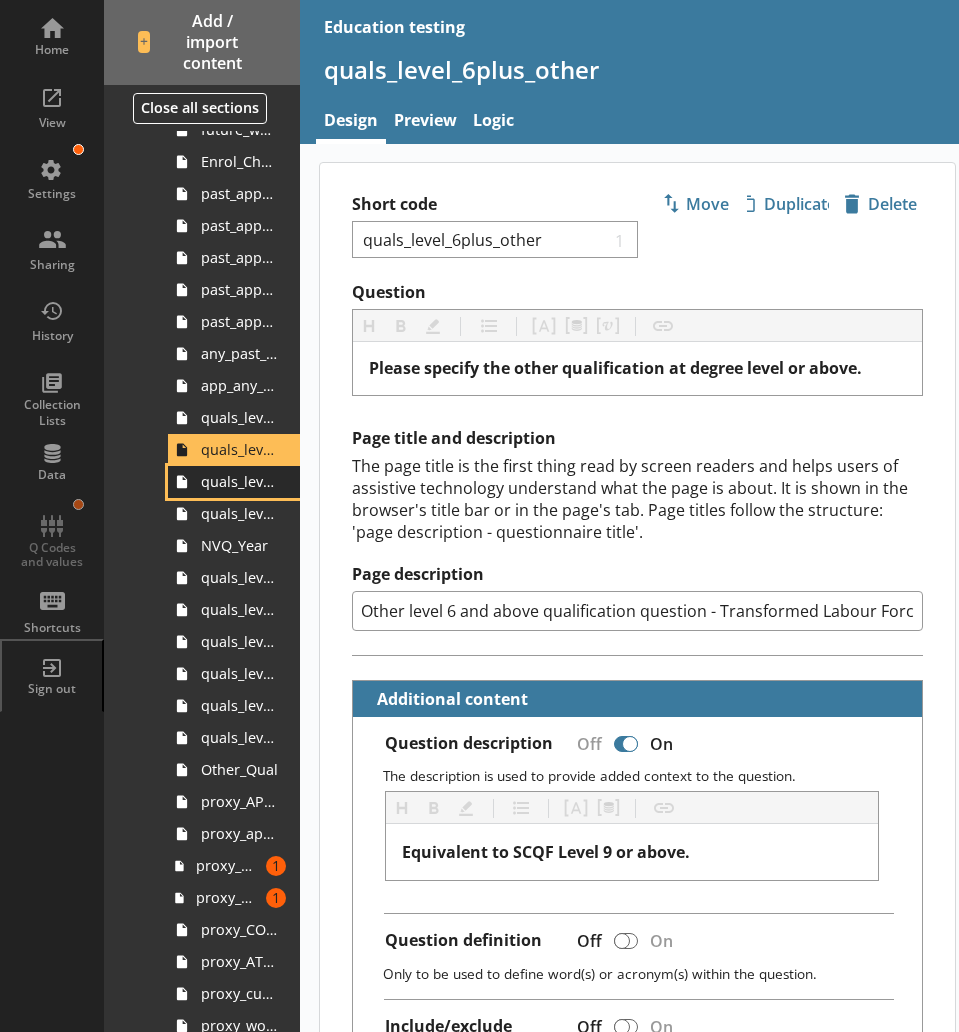 click on "quals_level_4_5" at bounding box center (239, 481) 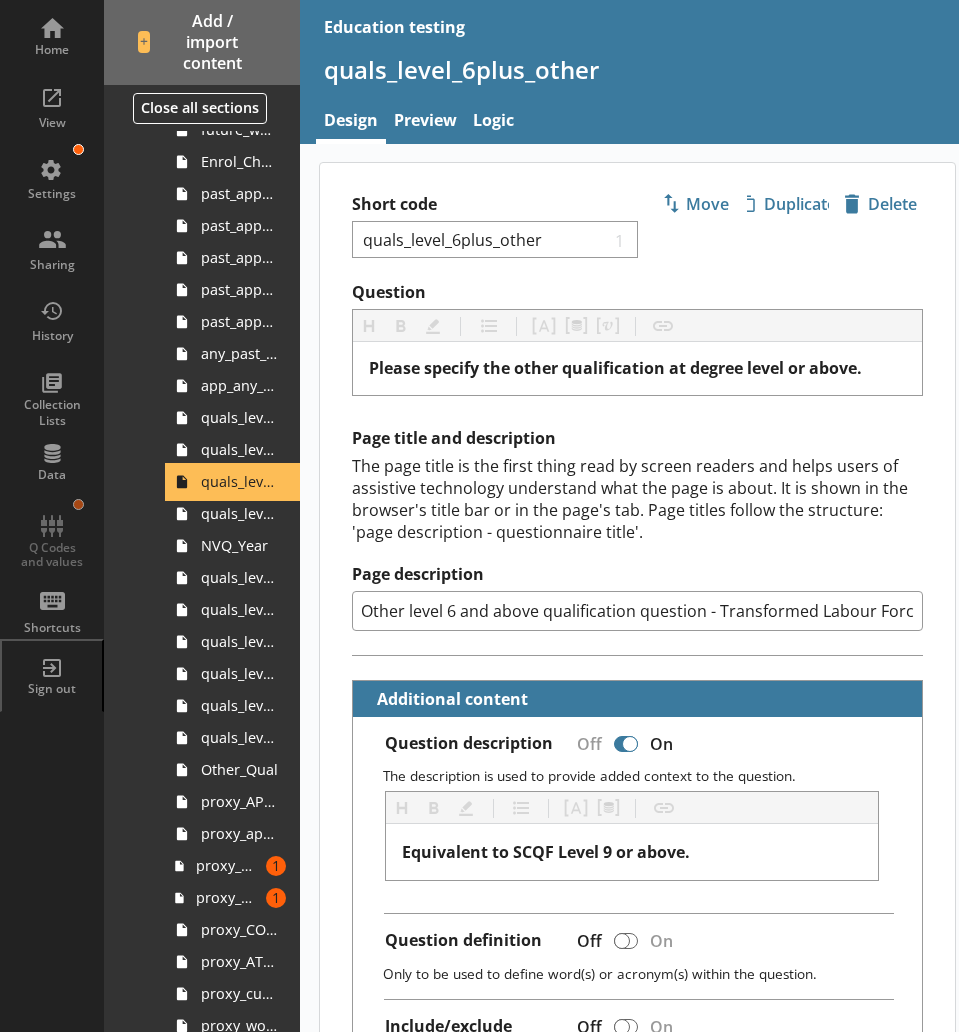 scroll, scrollTop: 0, scrollLeft: 0, axis: both 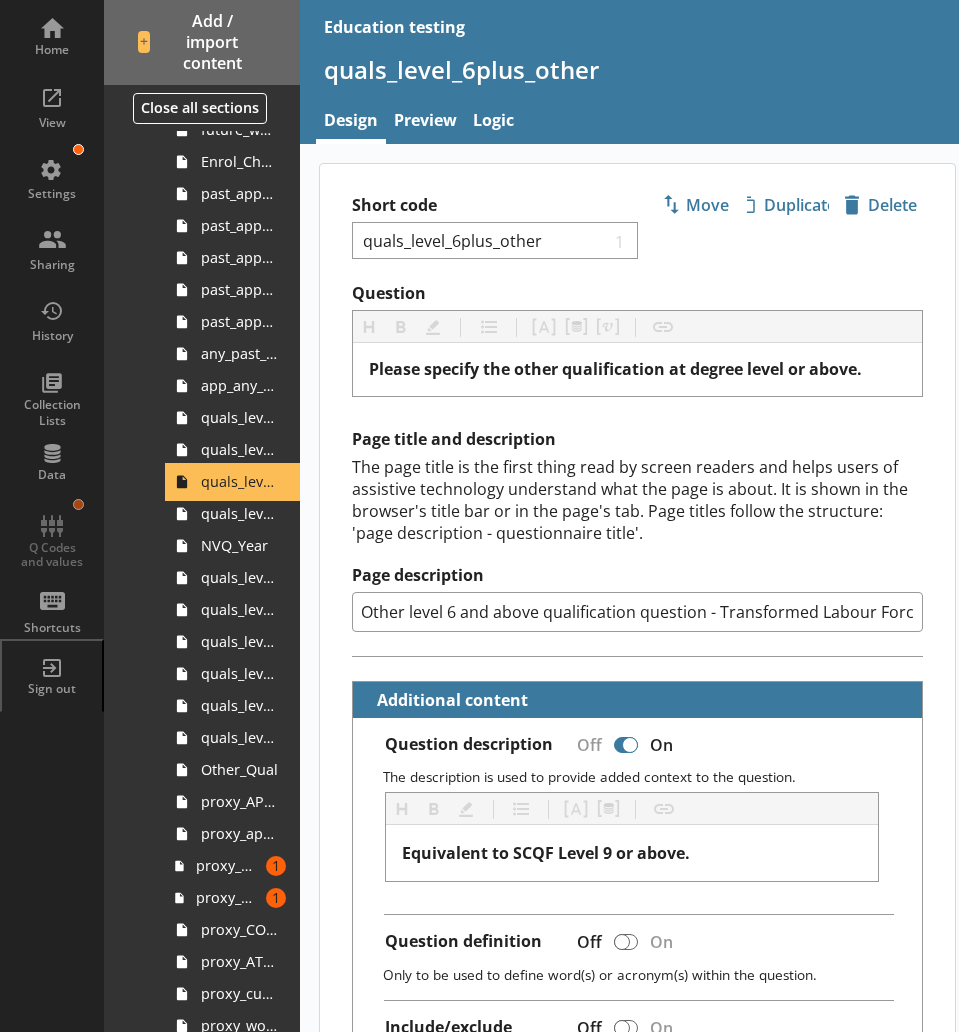 type on "x" 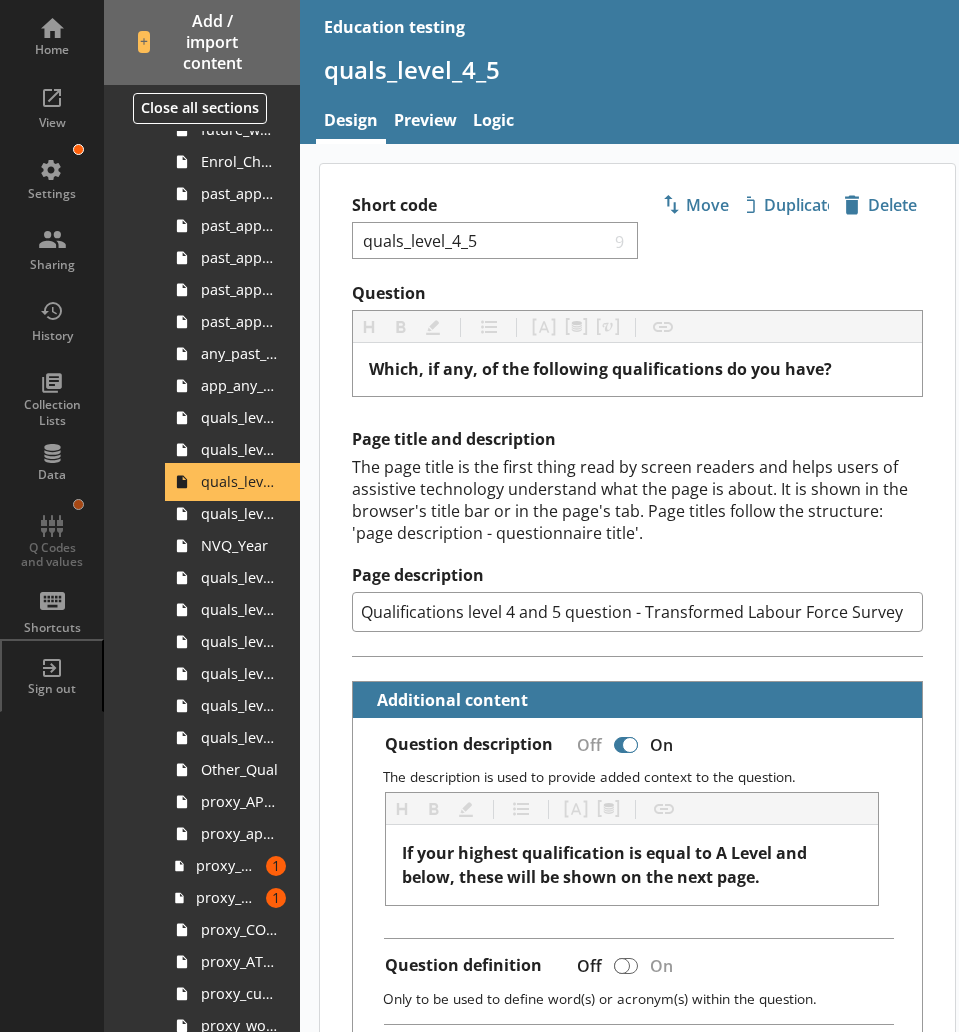 scroll, scrollTop: 1, scrollLeft: 0, axis: vertical 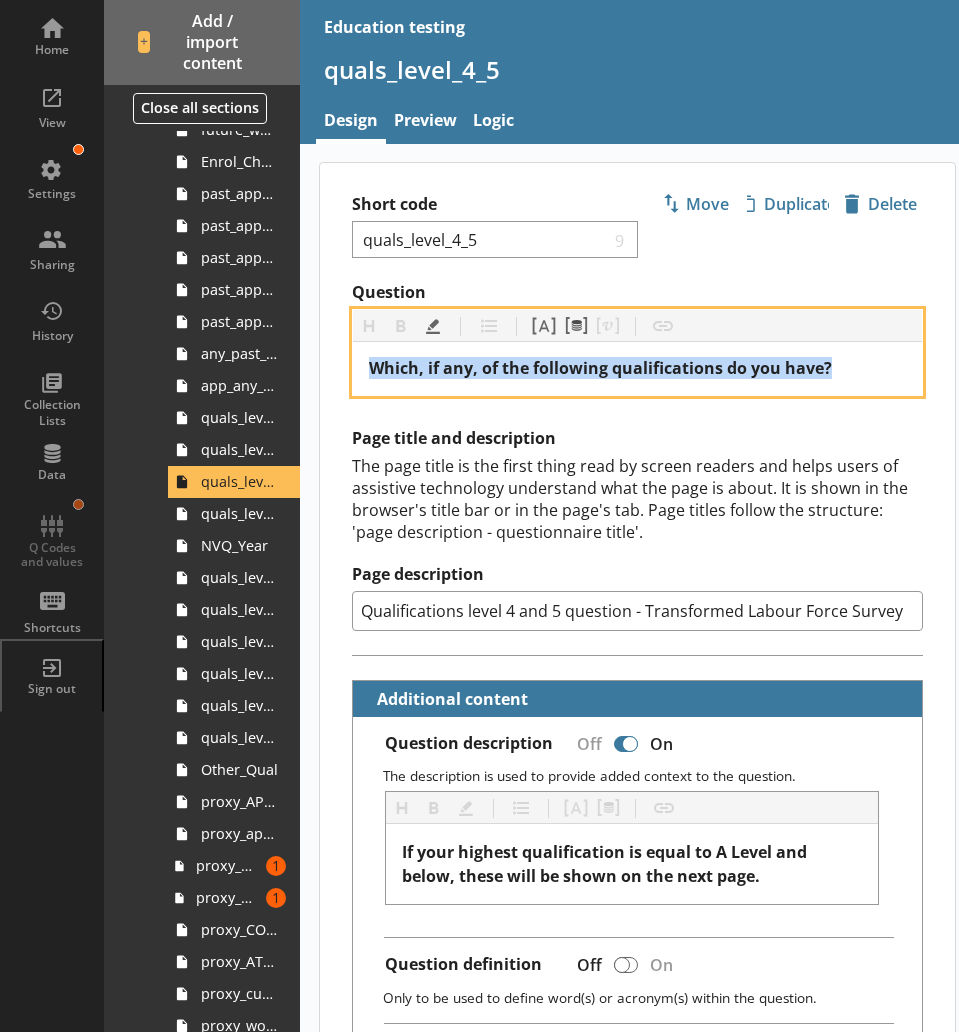 drag, startPoint x: 850, startPoint y: 366, endPoint x: 348, endPoint y: 376, distance: 502.09958 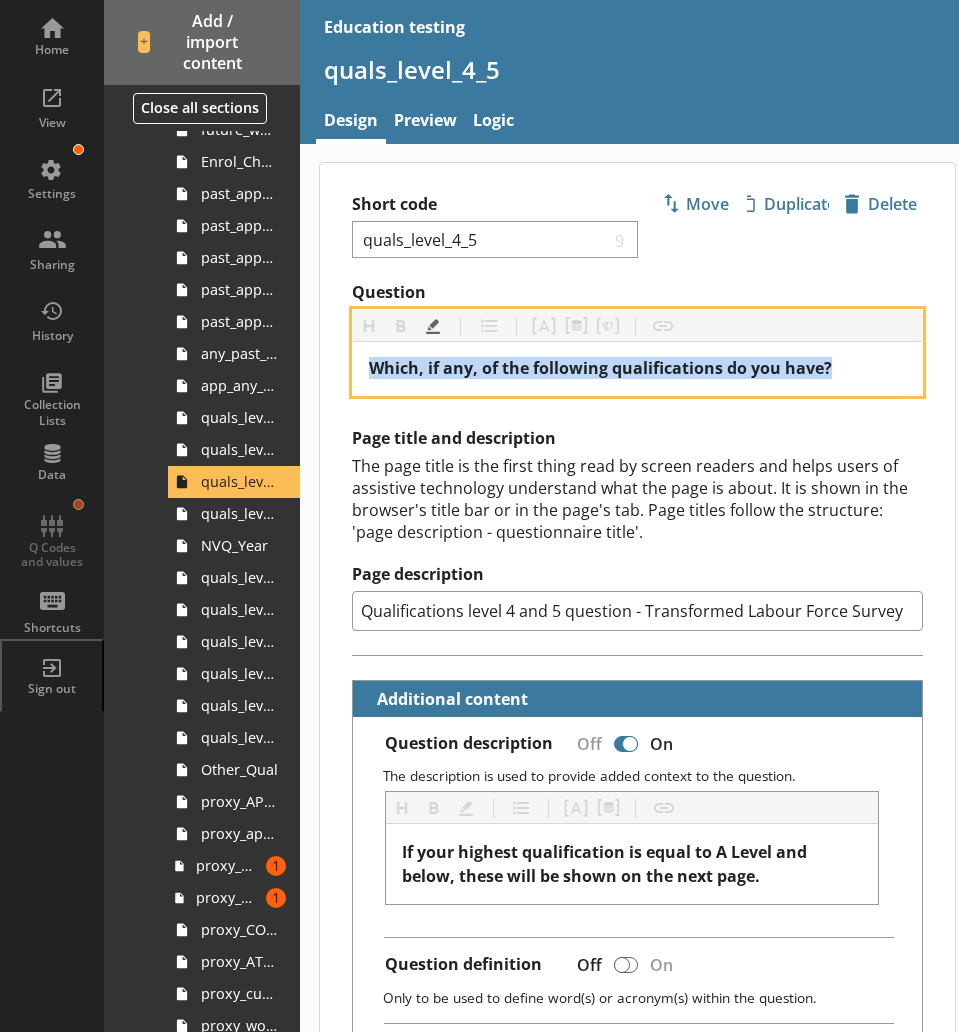copy on "Which, if any, of the following qualifications do you have?" 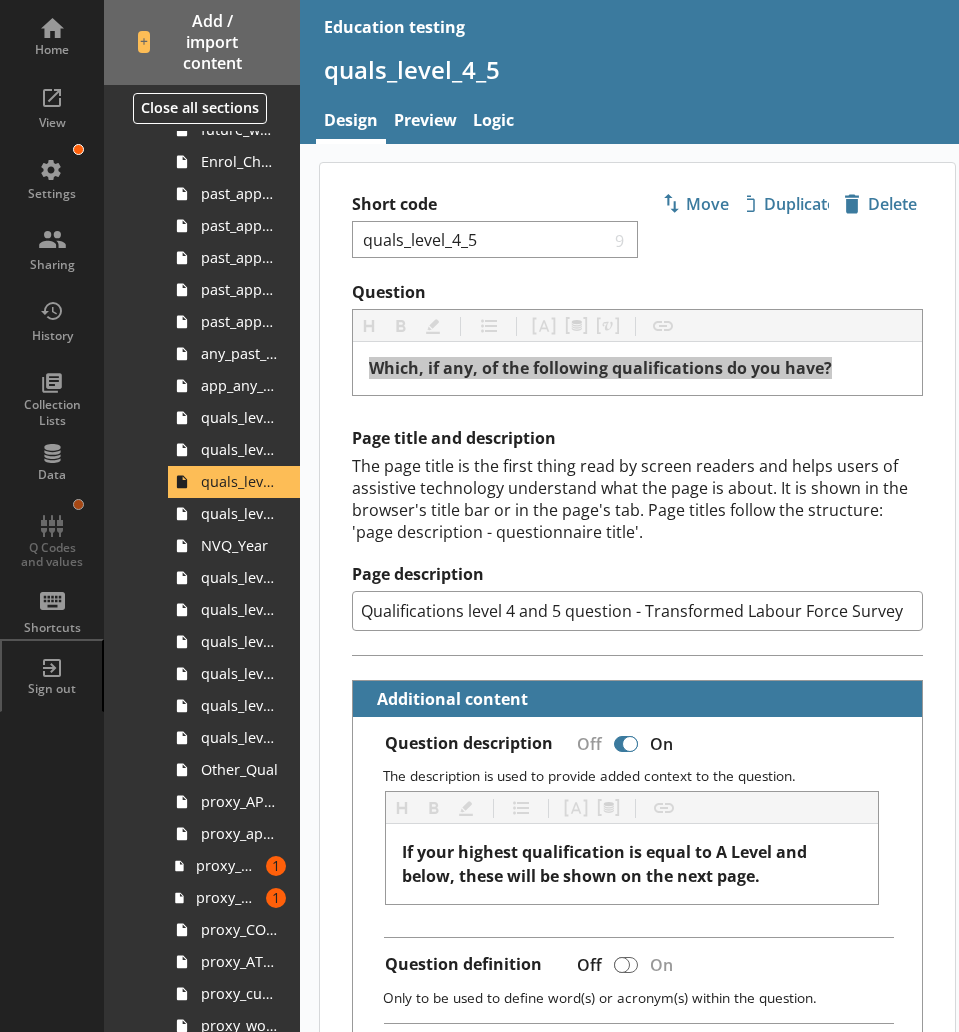 scroll, scrollTop: 93, scrollLeft: 0, axis: vertical 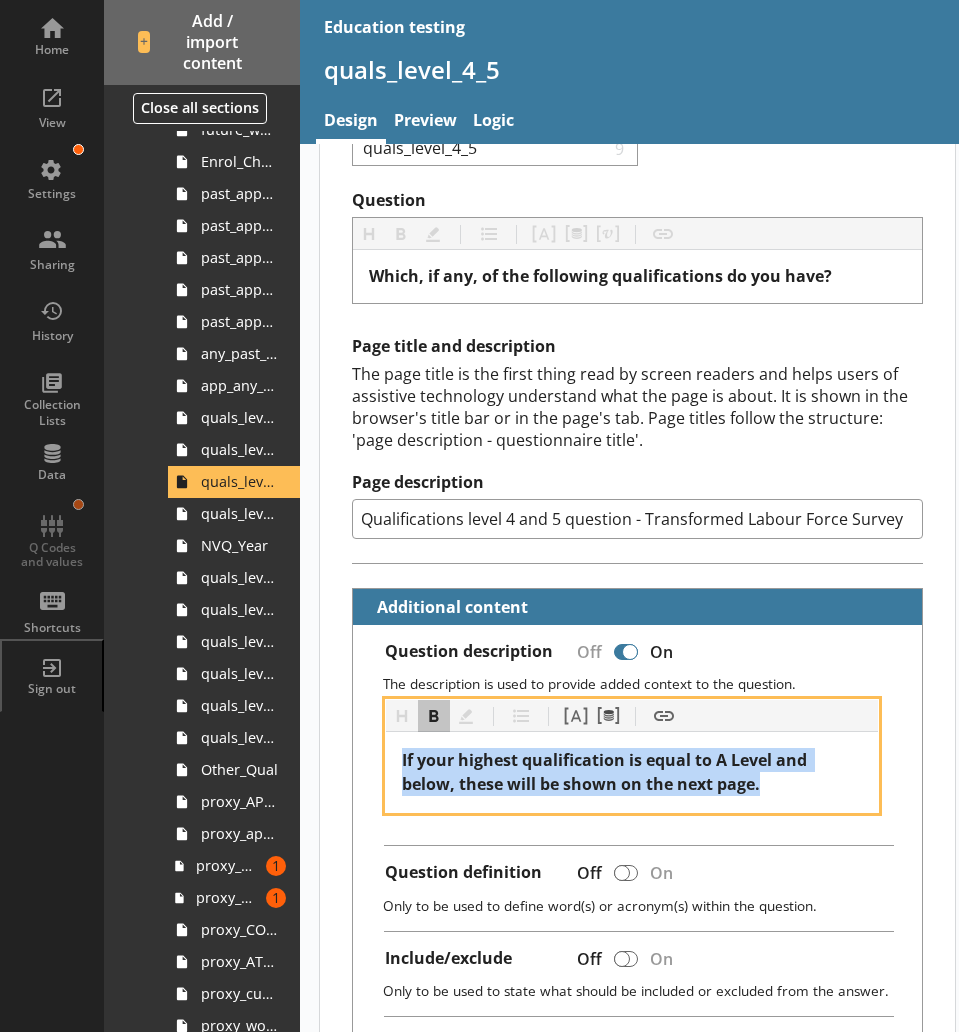 drag, startPoint x: 769, startPoint y: 786, endPoint x: 382, endPoint y: 755, distance: 388.23962 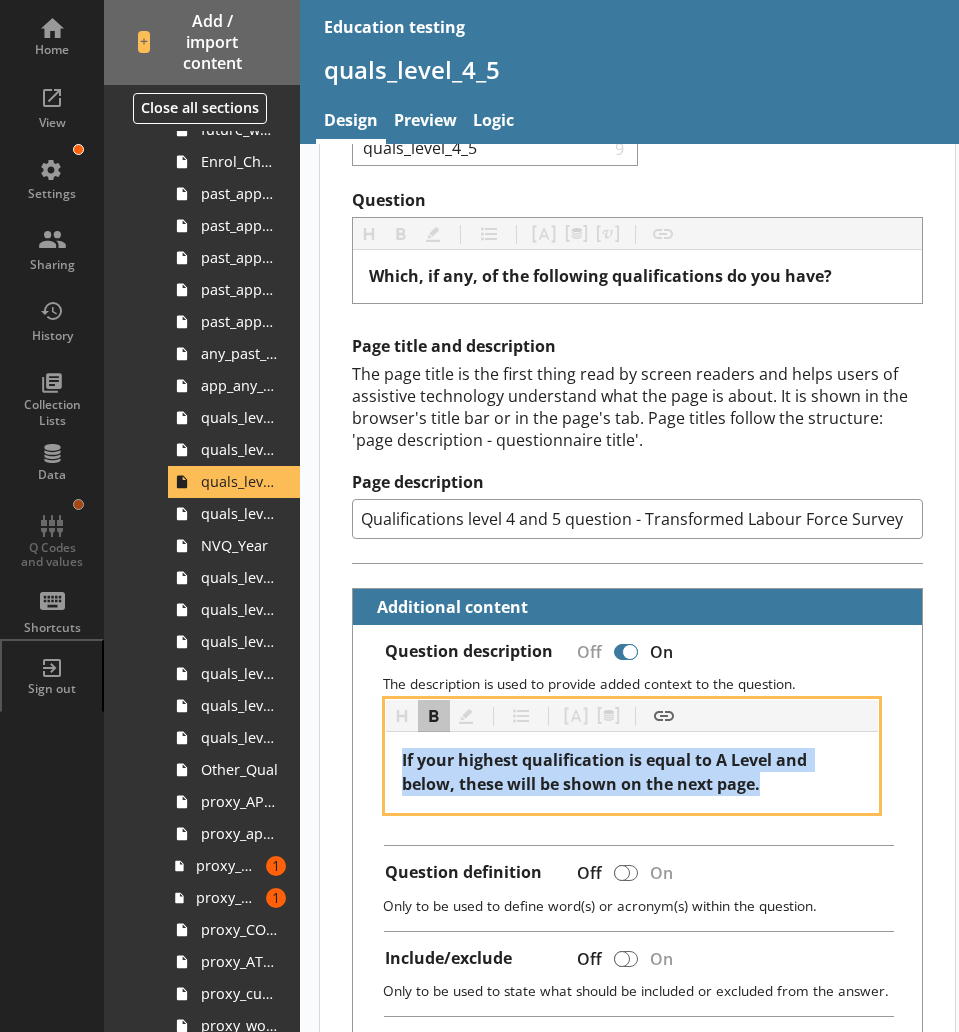copy on "If your highest qualification is equal to A Level and below, these will be shown on the next page." 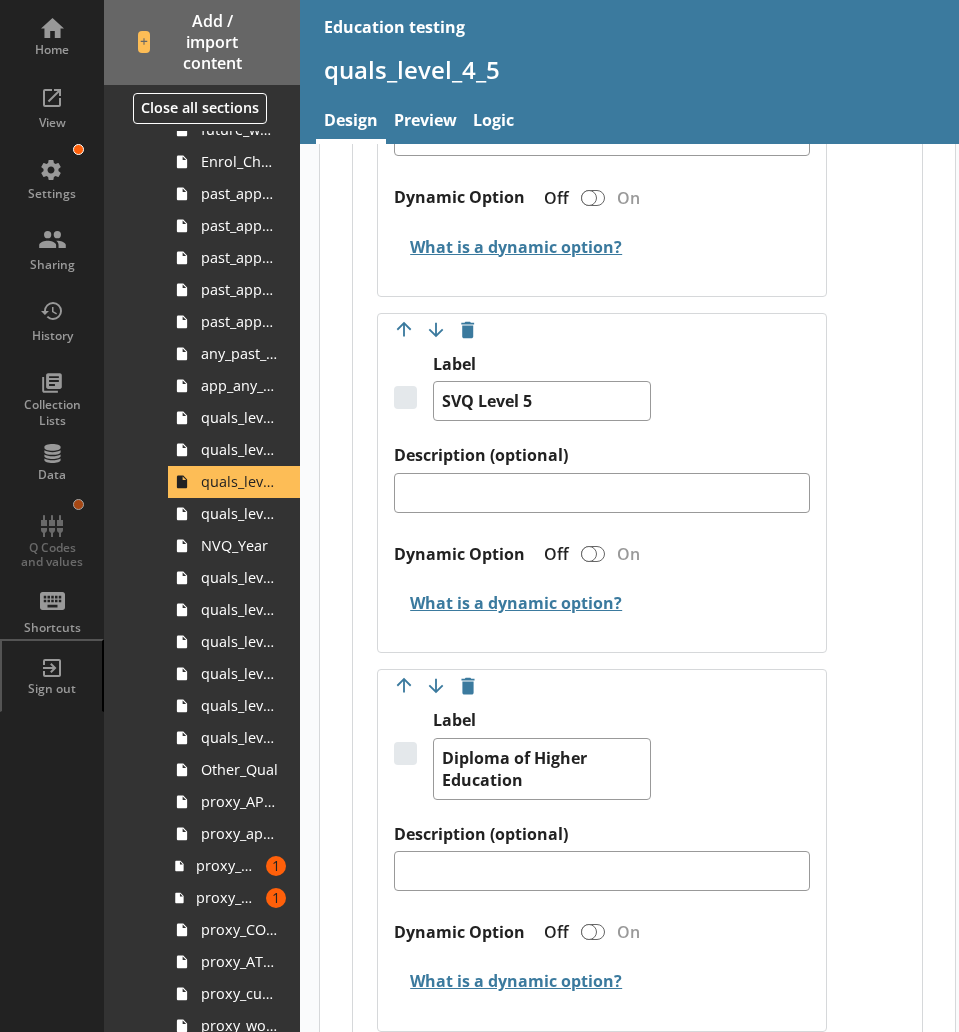 scroll, scrollTop: 2958, scrollLeft: 0, axis: vertical 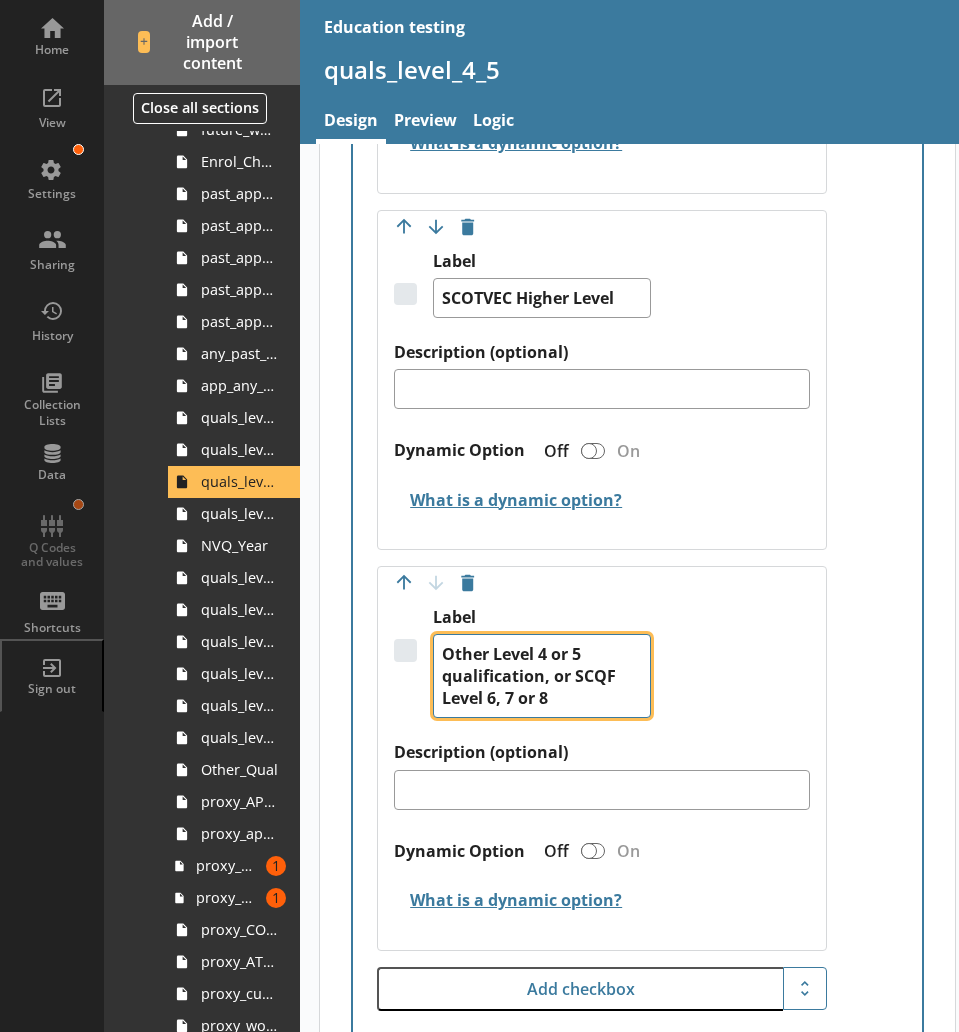 drag, startPoint x: 567, startPoint y: 707, endPoint x: 404, endPoint y: 641, distance: 175.85506 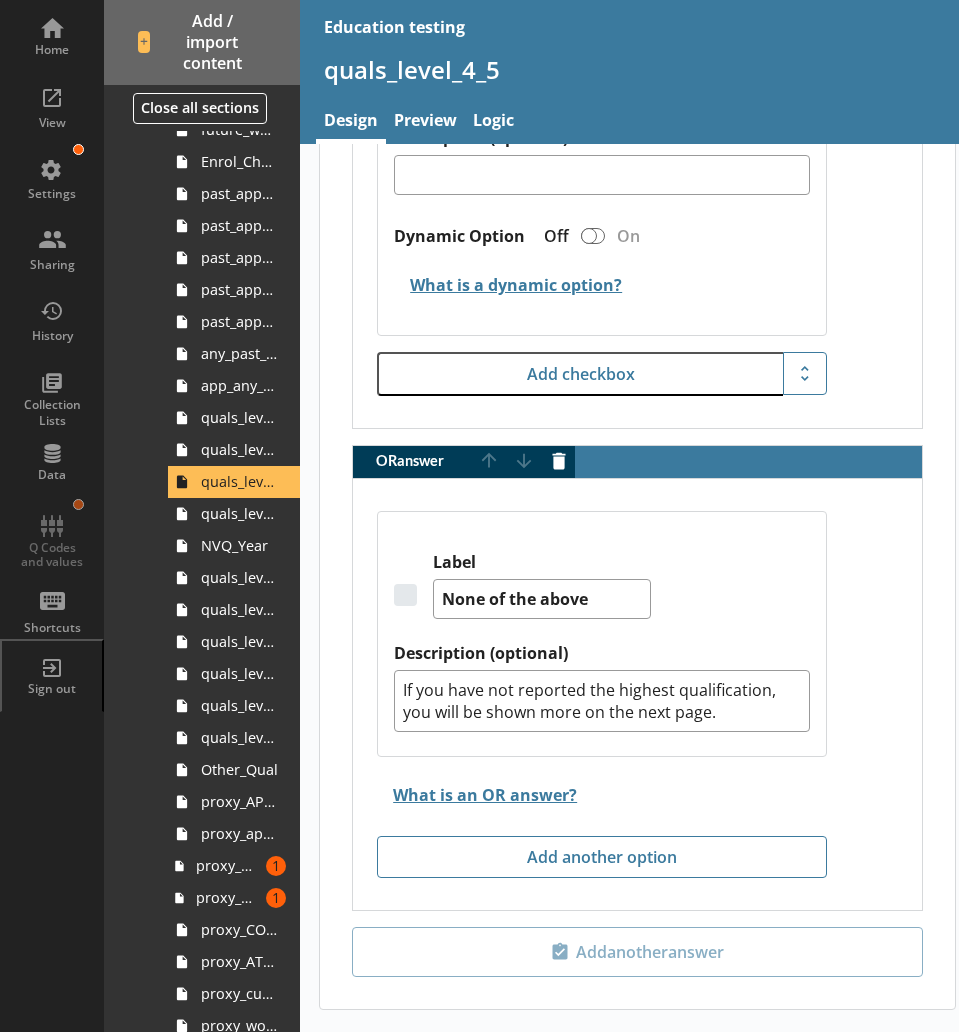scroll, scrollTop: 5547, scrollLeft: 0, axis: vertical 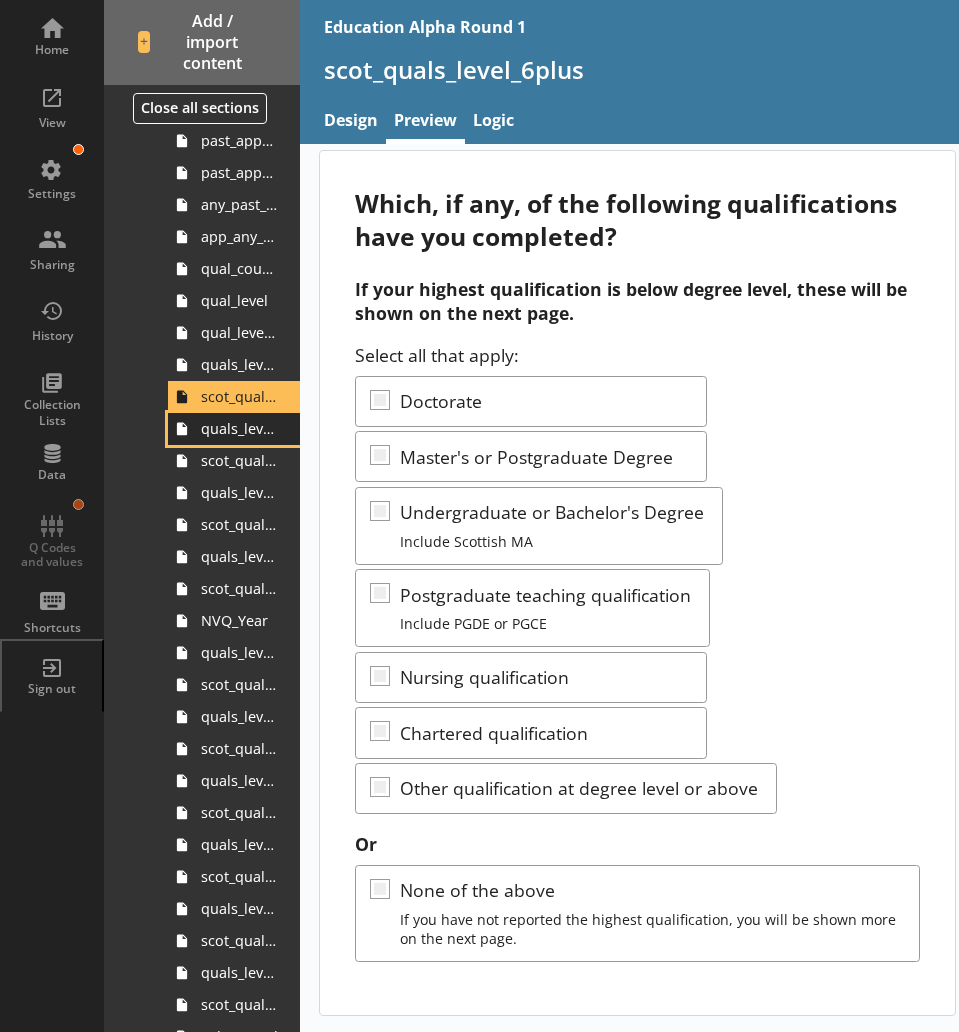 click on "quals_level_6plus_other" at bounding box center (239, 428) 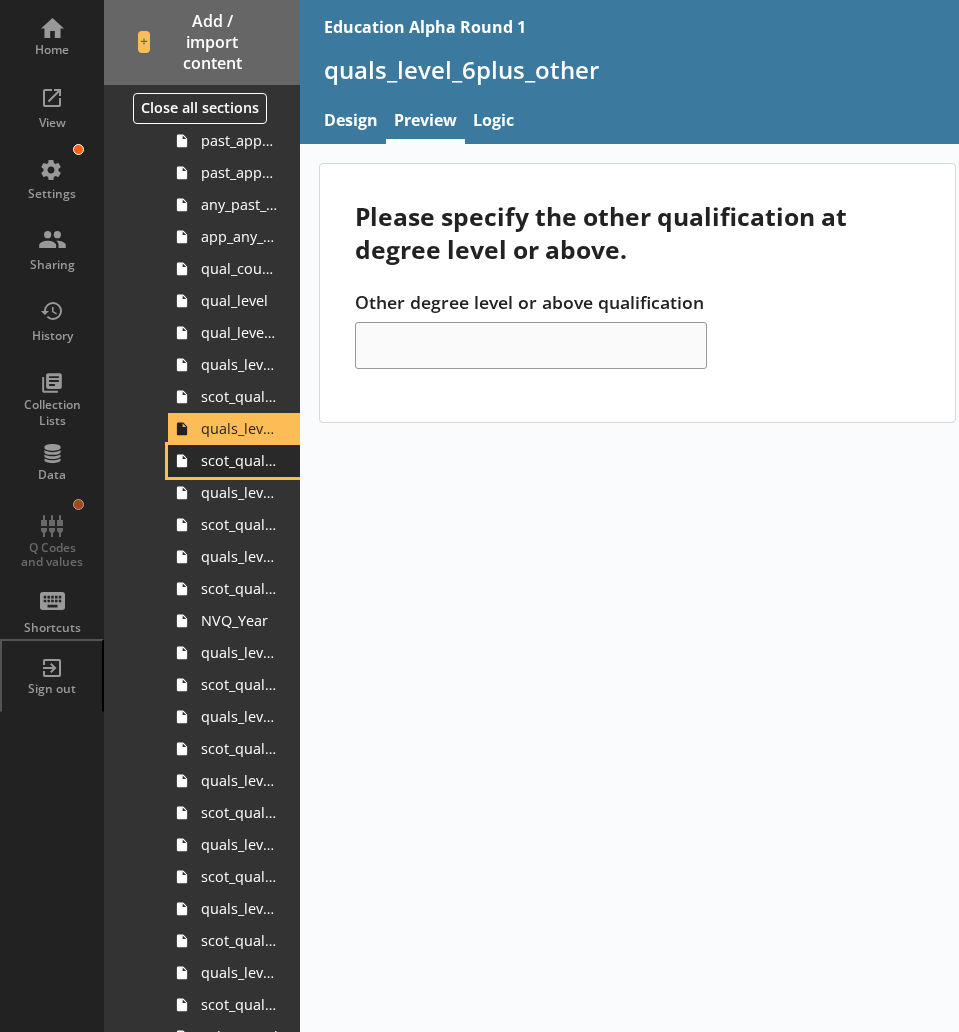 click on "scot_quals_level_6plus_other" at bounding box center [234, 461] 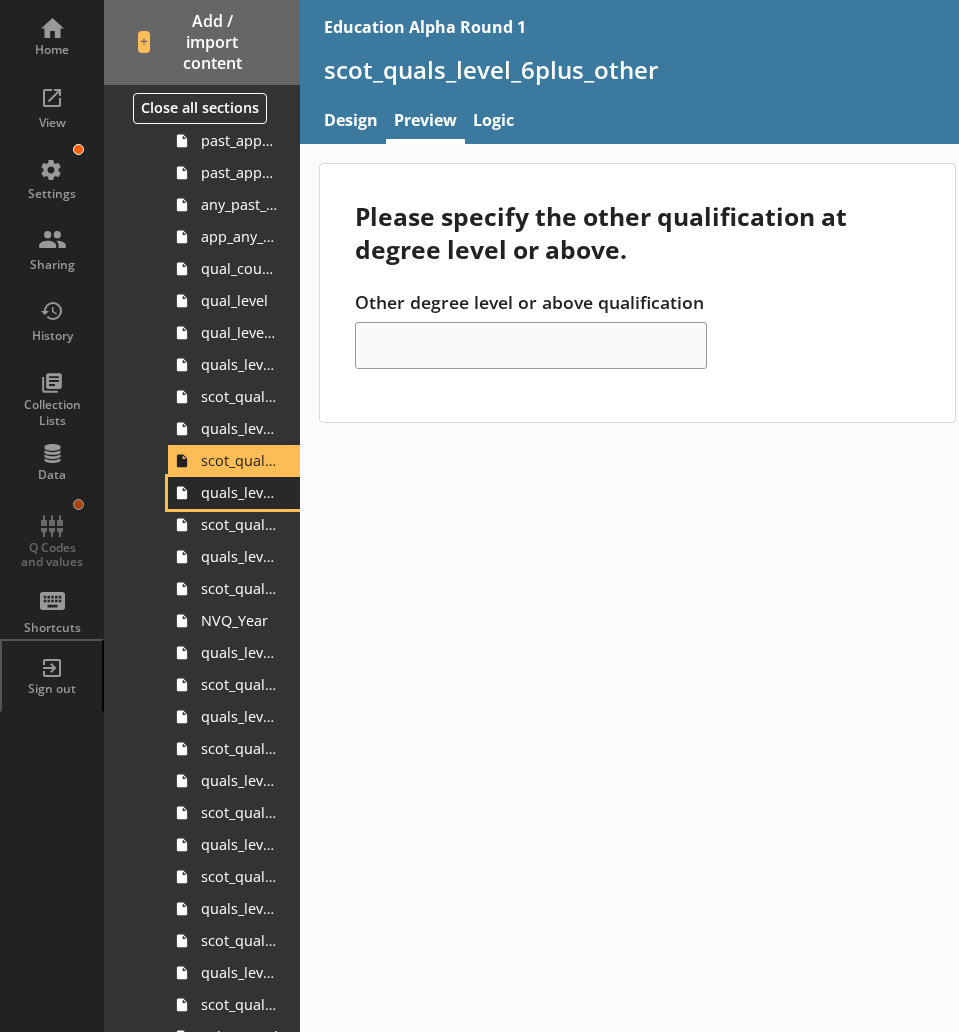 click on "quals_level_4_5" at bounding box center (239, 492) 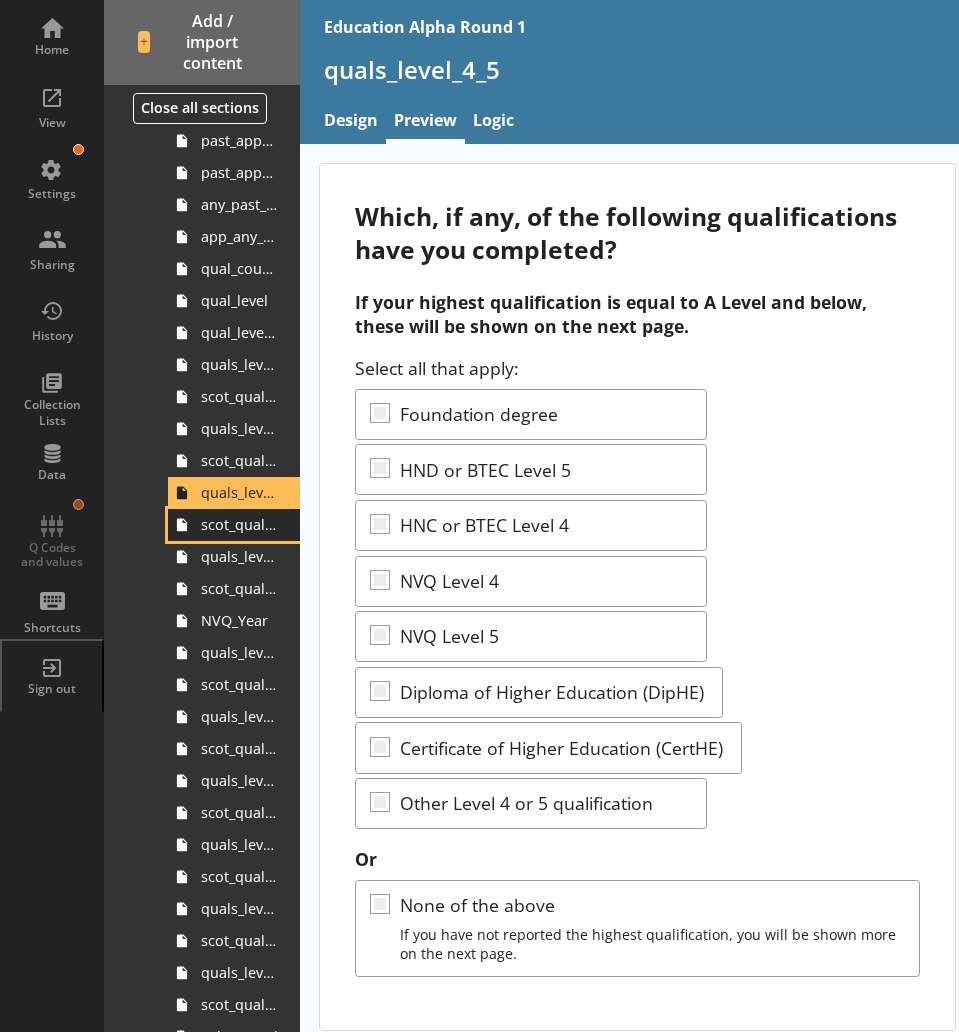 click on "scot_quals_level_4_5" at bounding box center [239, 524] 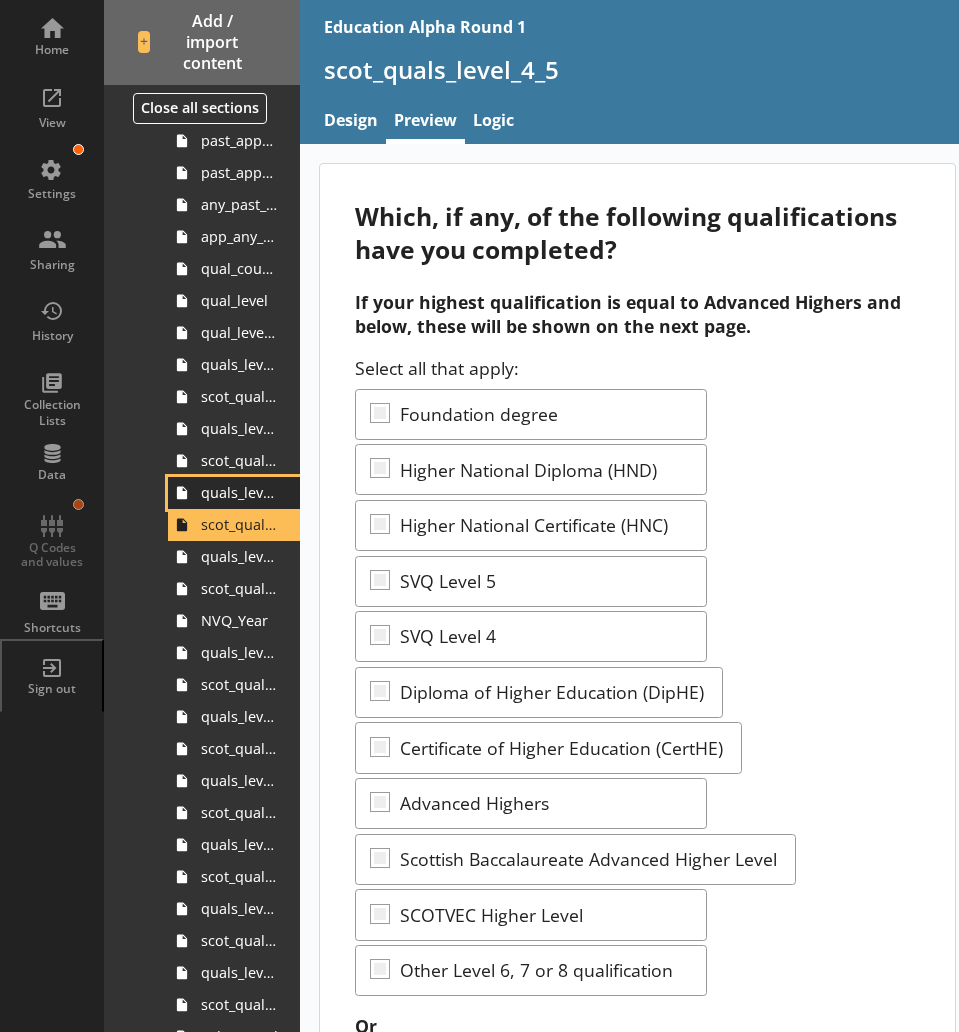 click on "quals_level_4_5" at bounding box center (234, 493) 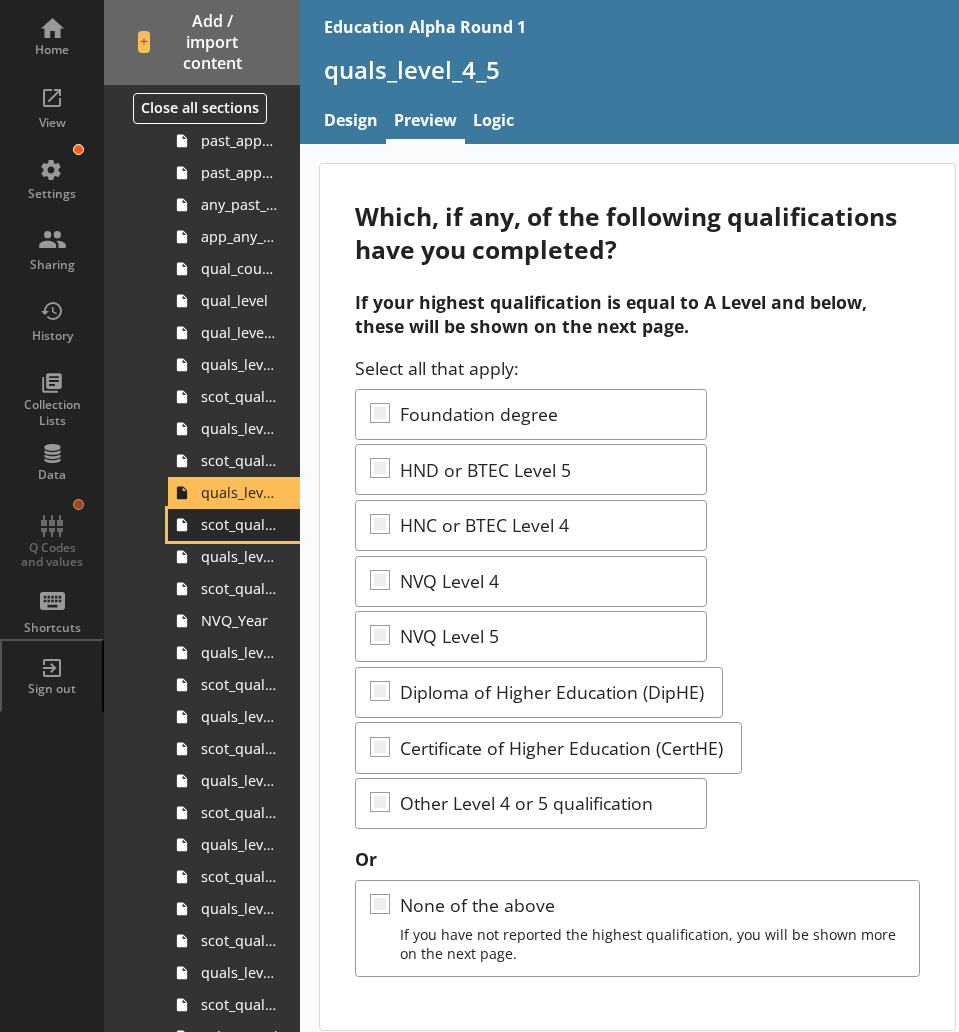 click on "scot_quals_level_4_5" at bounding box center [239, 524] 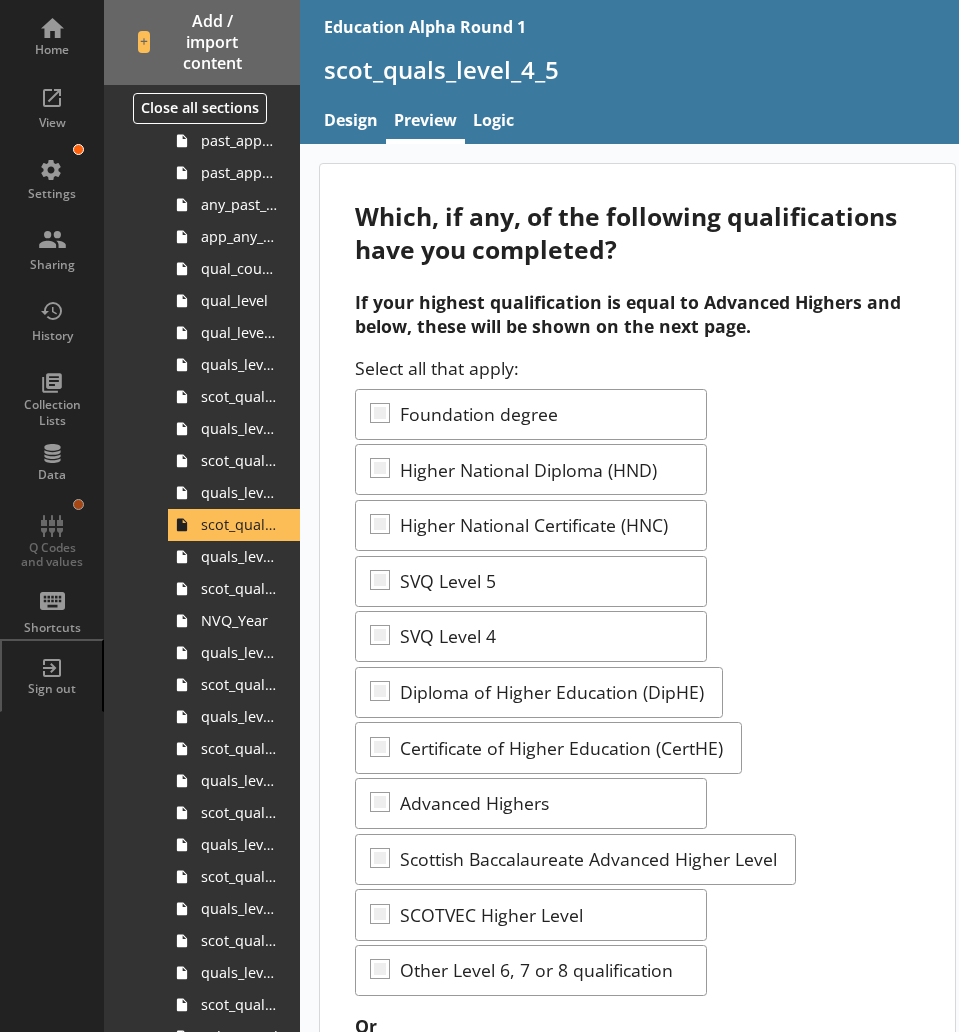 click on "Select all that apply: Foundation degree Higher National Diploma (HND) Higher National Certificate (HNC) SVQ Level 5 SVQ Level 4 Diploma of Higher Education (DipHE) Certificate of Higher Education (CertHE) Advanced Highers Scottish Baccalaureate Advanced Higher Level SCOTVEC Higher Level Other Level 6, 7 or 8 qualification" at bounding box center [637, 676] 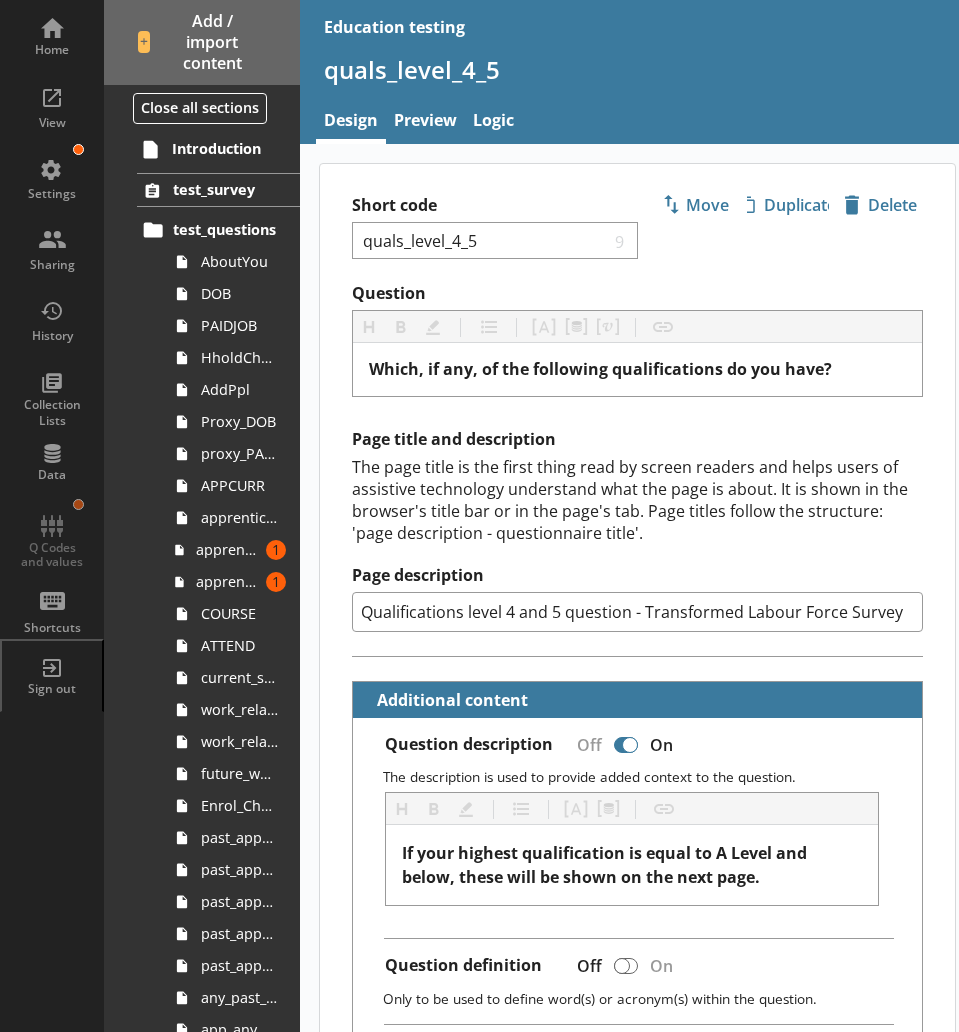 scroll, scrollTop: 0, scrollLeft: 0, axis: both 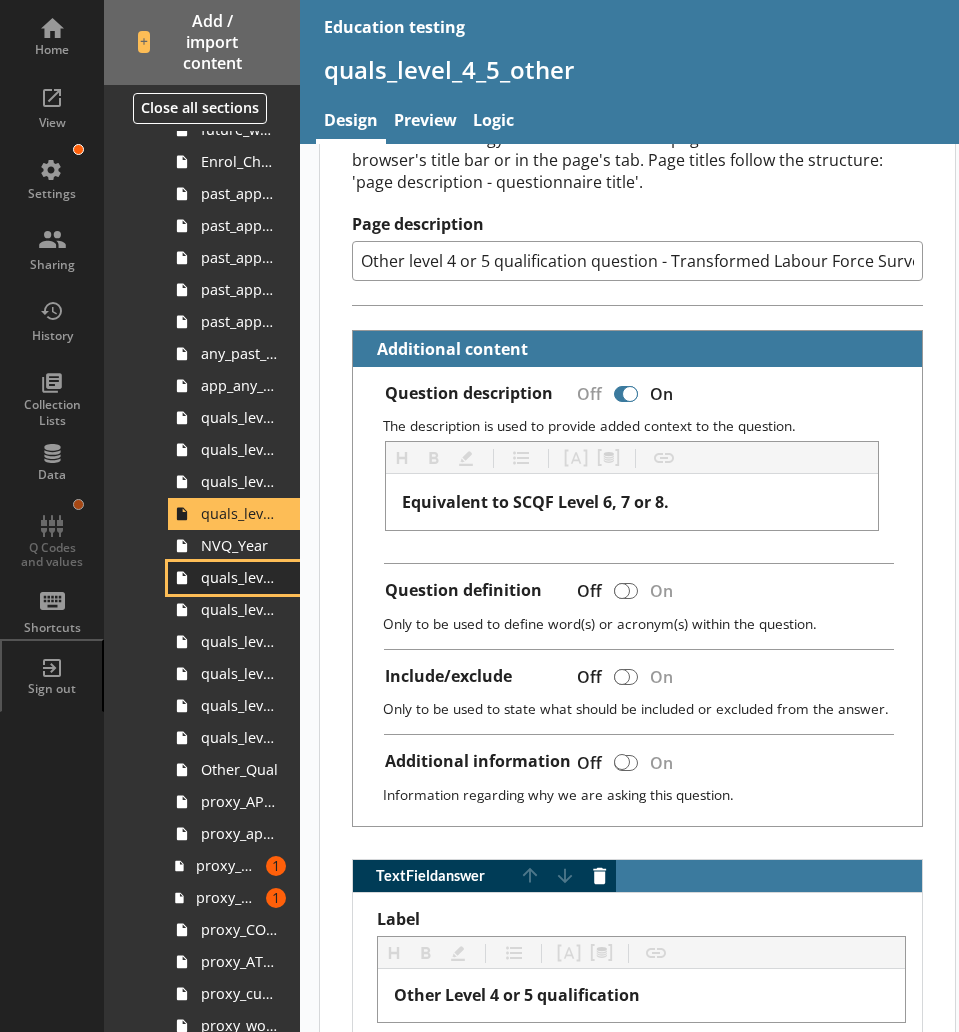 click on "quals_level_3" at bounding box center (239, 577) 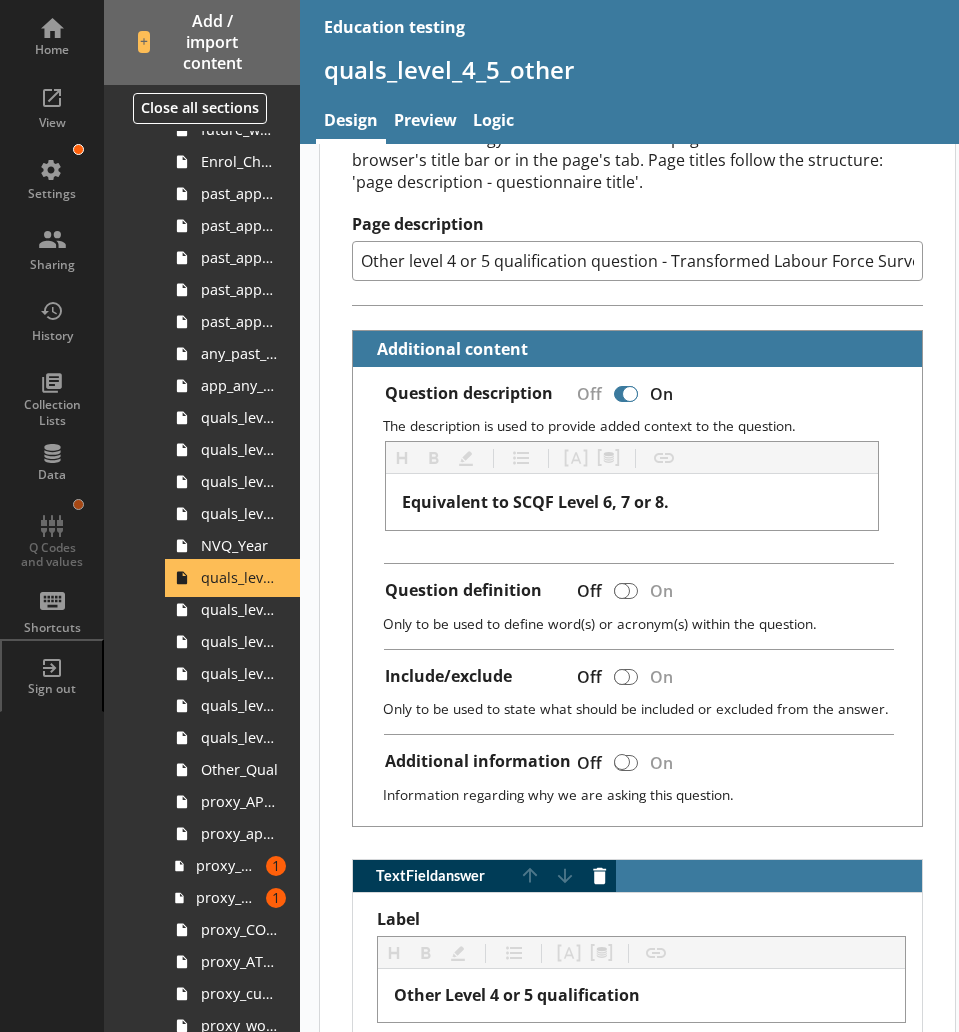 scroll, scrollTop: 0, scrollLeft: 0, axis: both 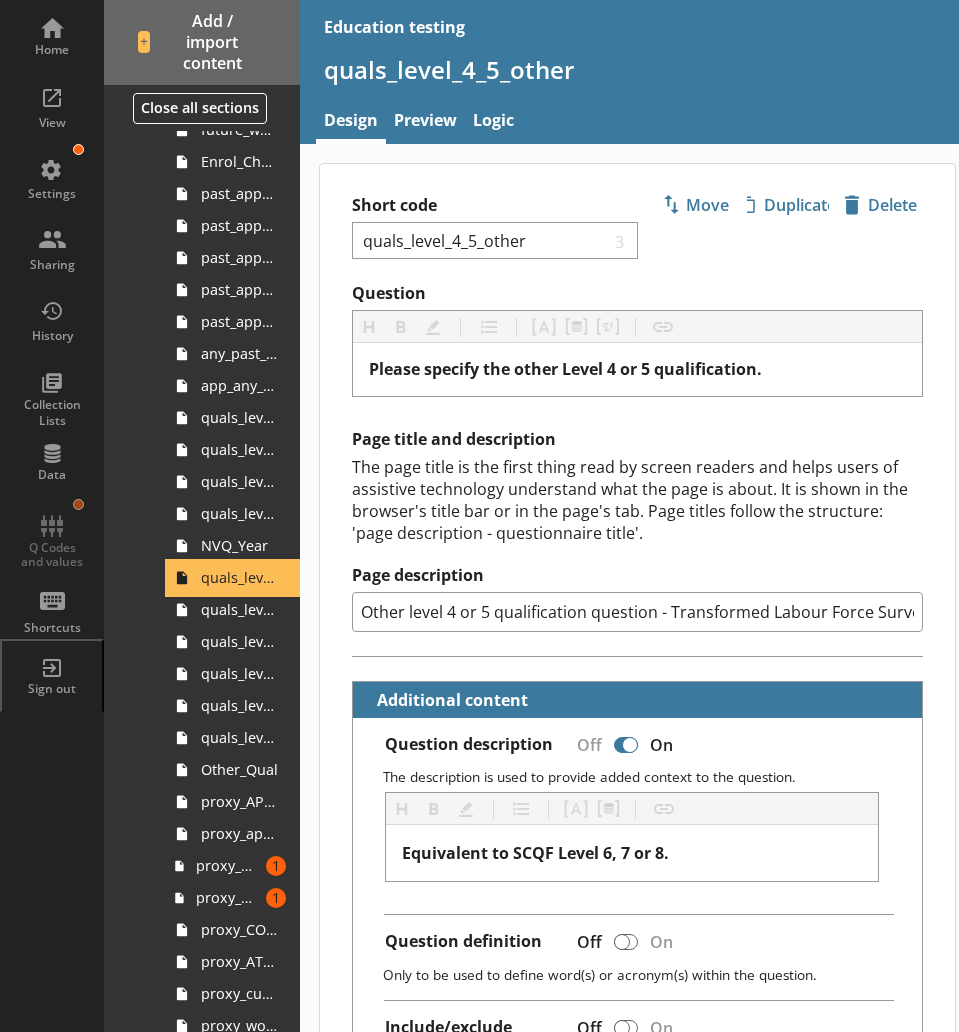 type on "x" 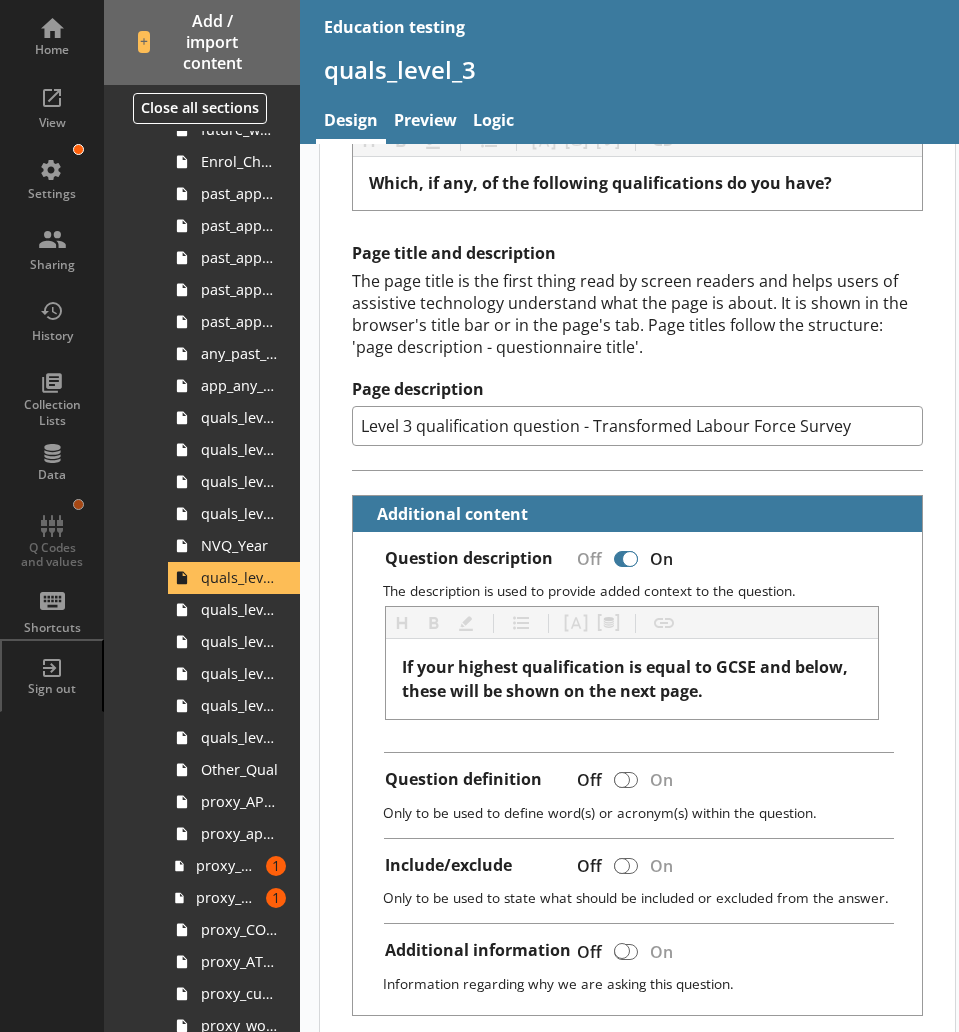 scroll, scrollTop: 241, scrollLeft: 0, axis: vertical 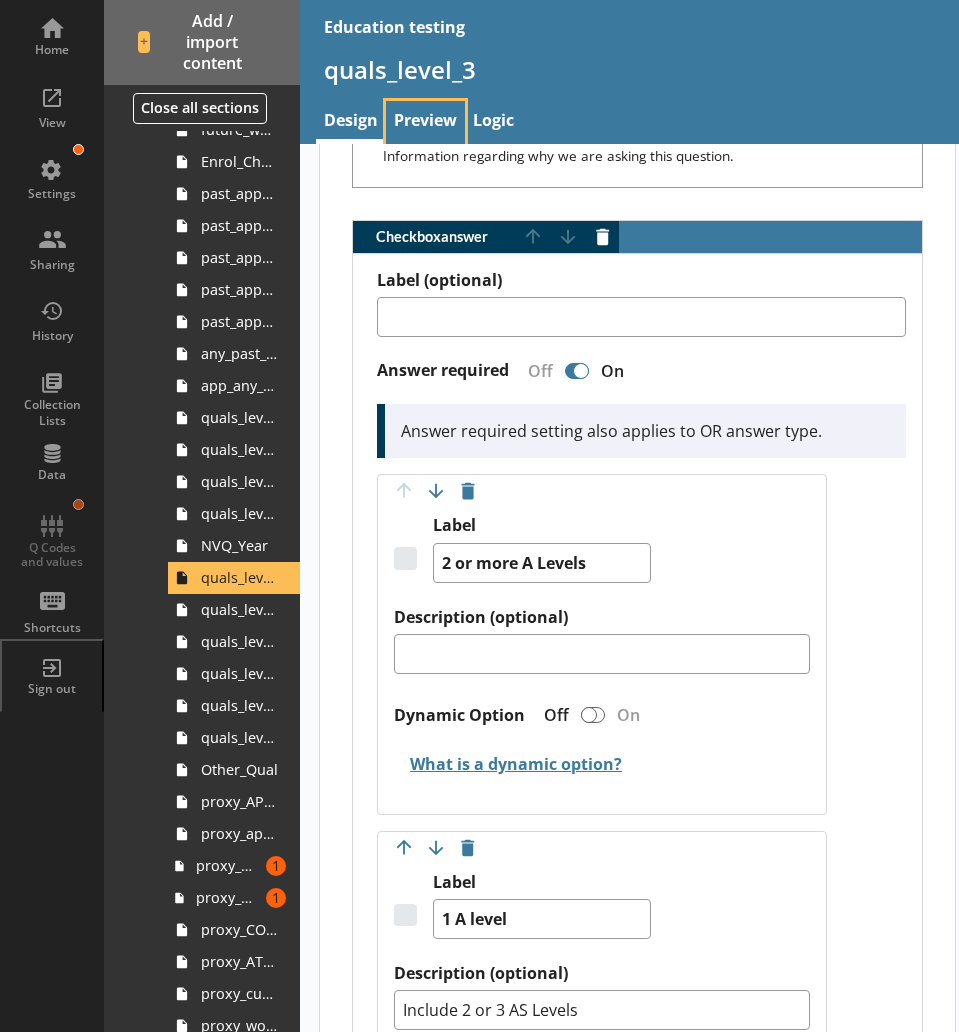 click on "Preview" at bounding box center [425, 122] 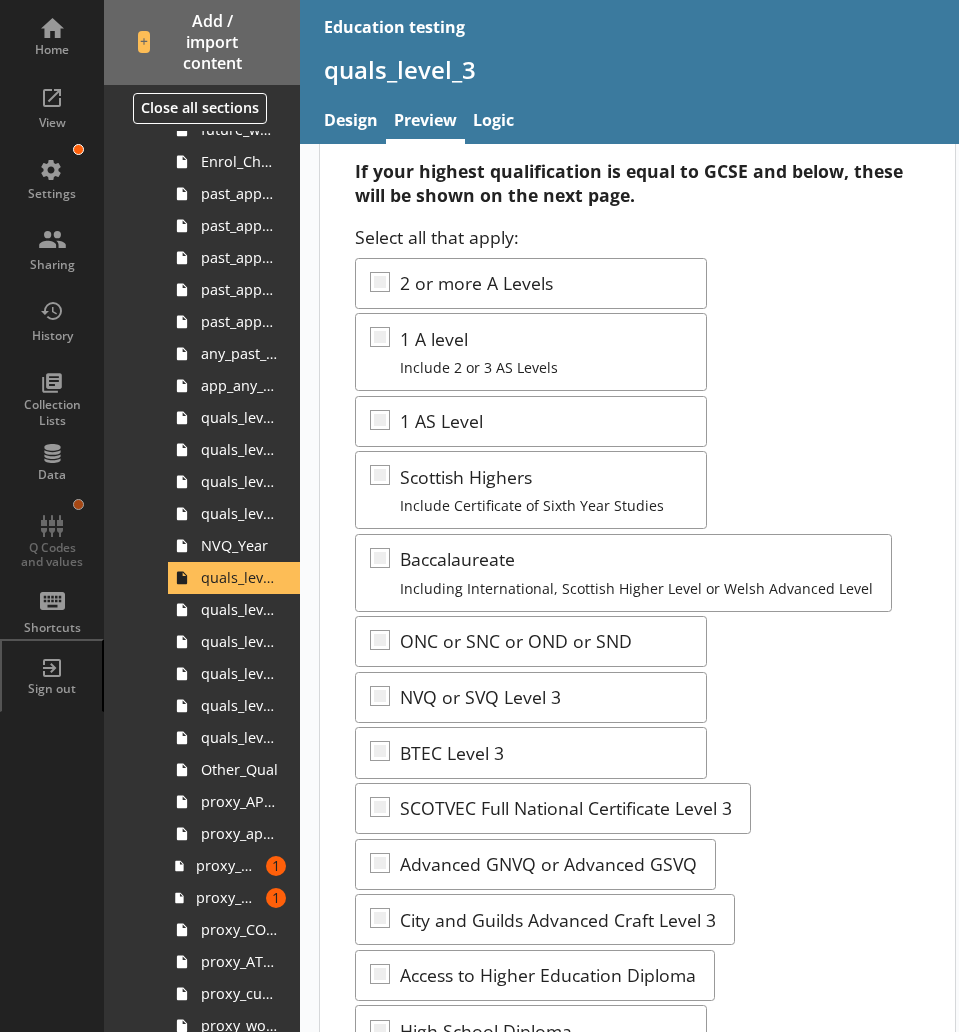 scroll, scrollTop: 0, scrollLeft: 0, axis: both 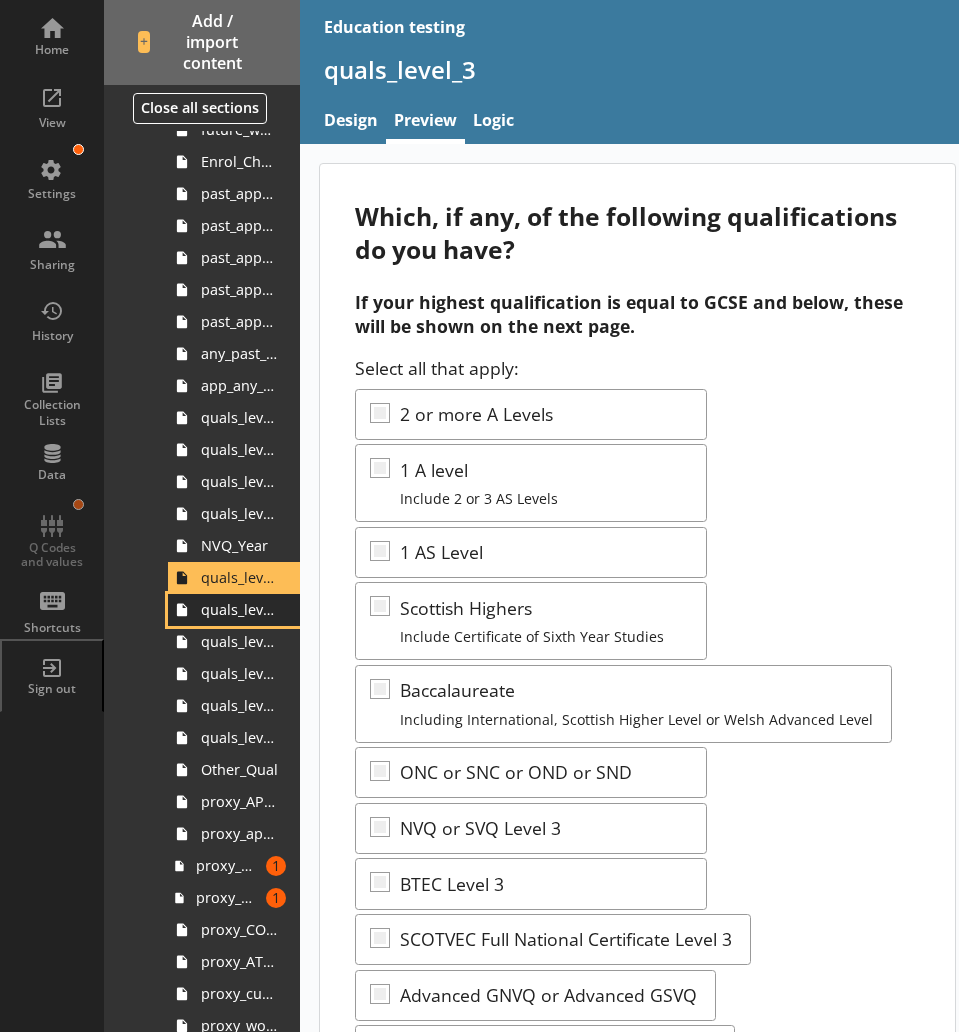 click on "quals_level_3_other" at bounding box center (239, 609) 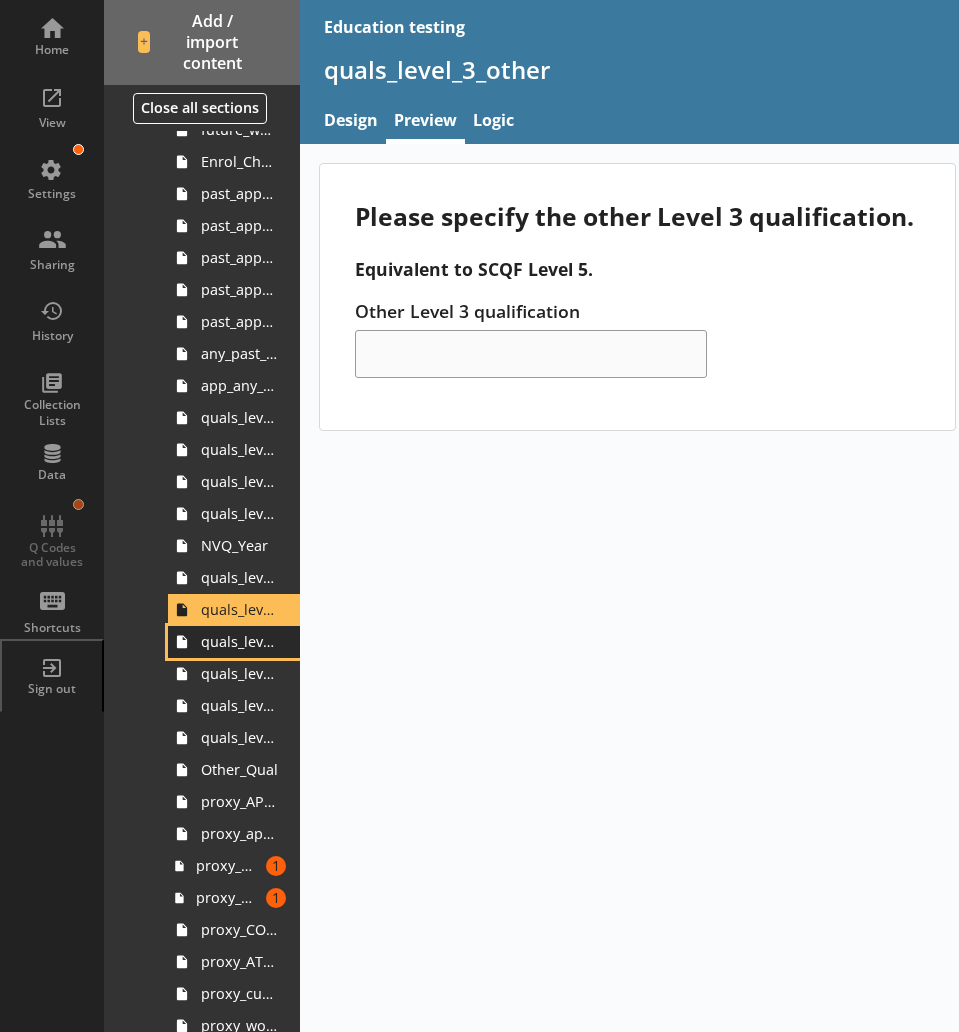 click on "quals_level_2" at bounding box center (239, 641) 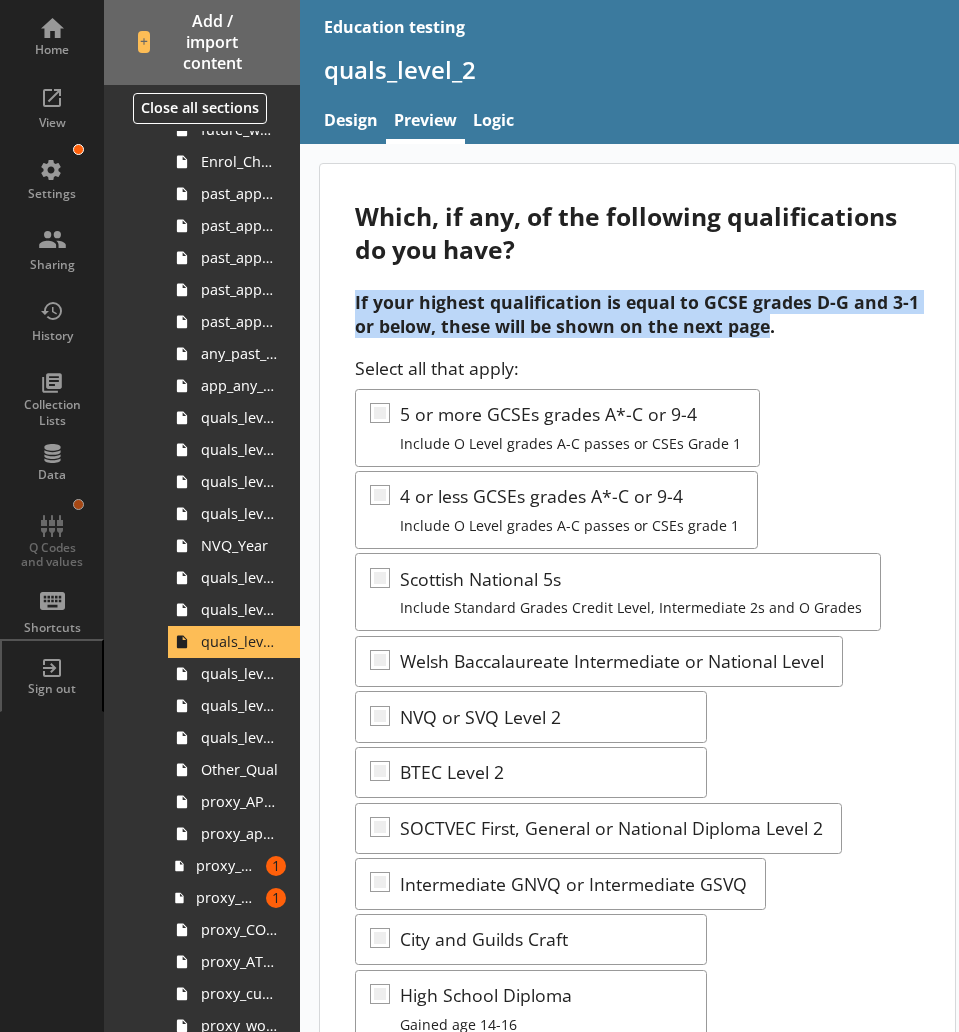 drag, startPoint x: 778, startPoint y: 330, endPoint x: 334, endPoint y: 307, distance: 444.5953 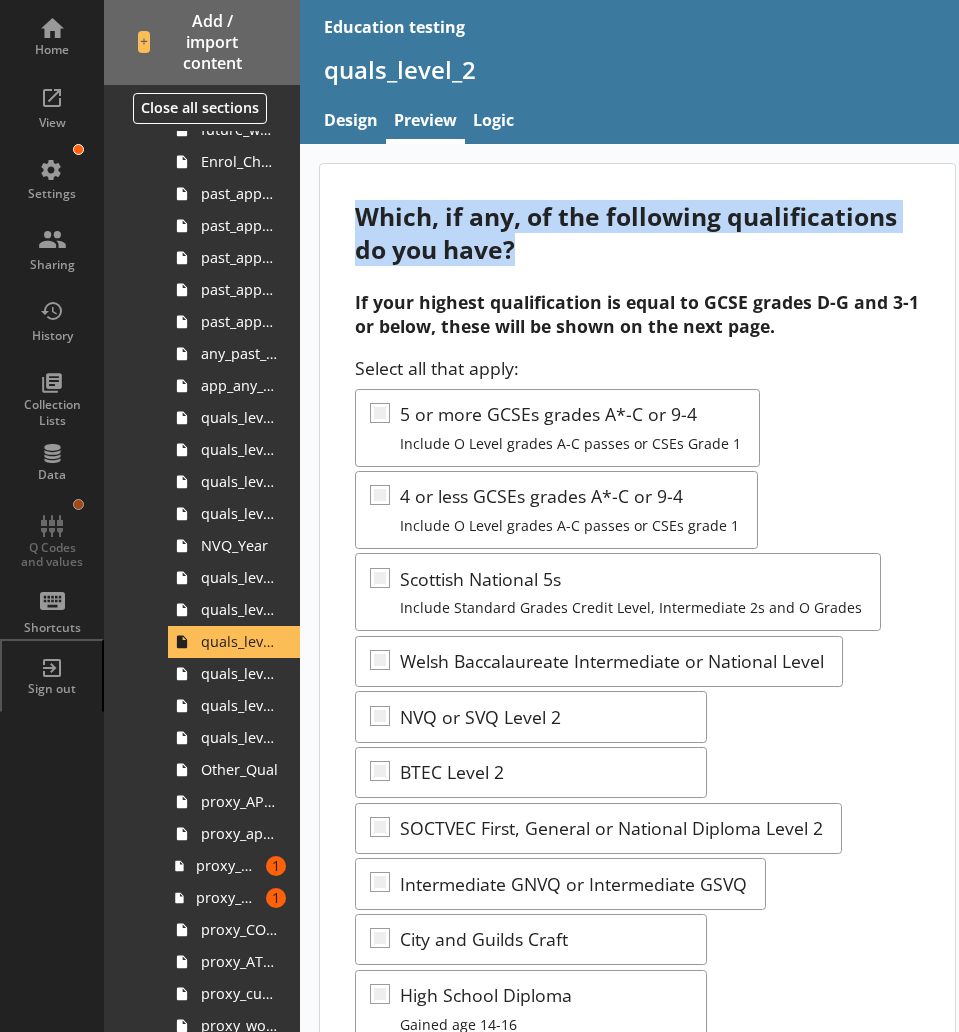 drag, startPoint x: 531, startPoint y: 248, endPoint x: 327, endPoint y: 214, distance: 206.81392 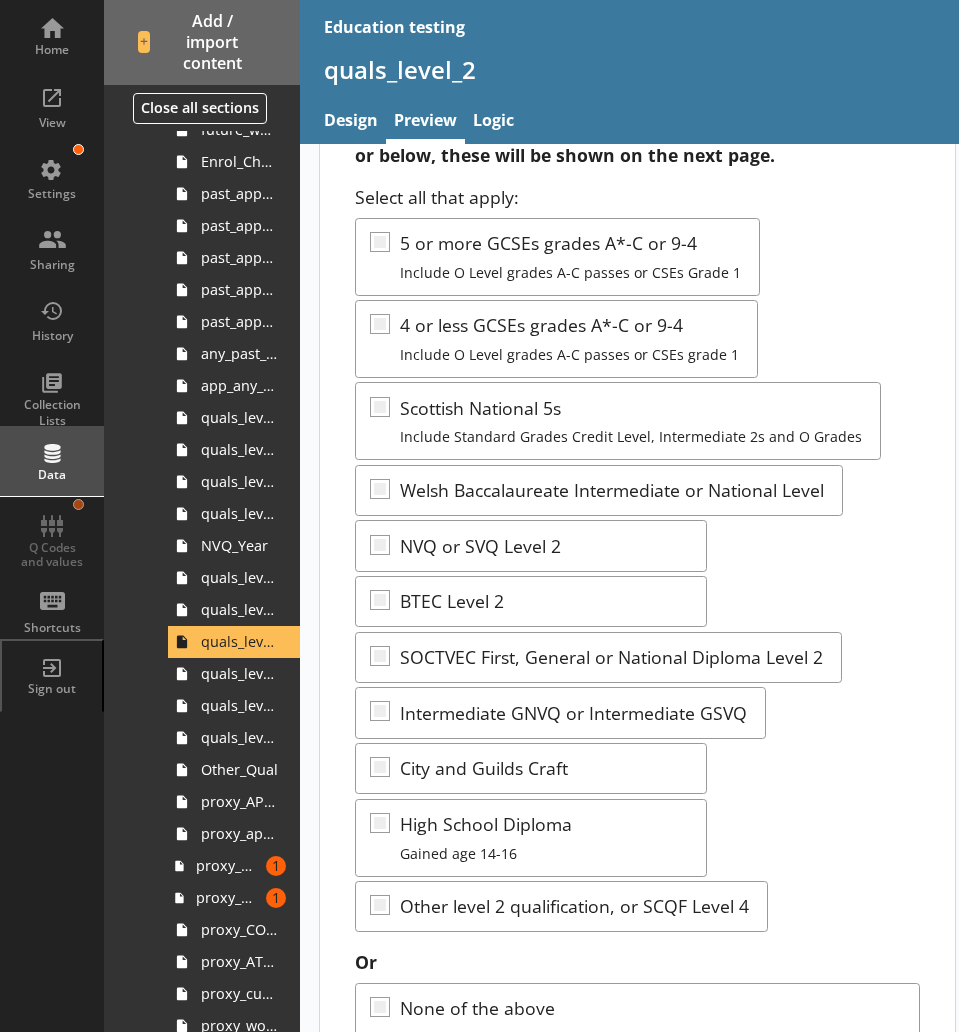 scroll, scrollTop: 289, scrollLeft: 0, axis: vertical 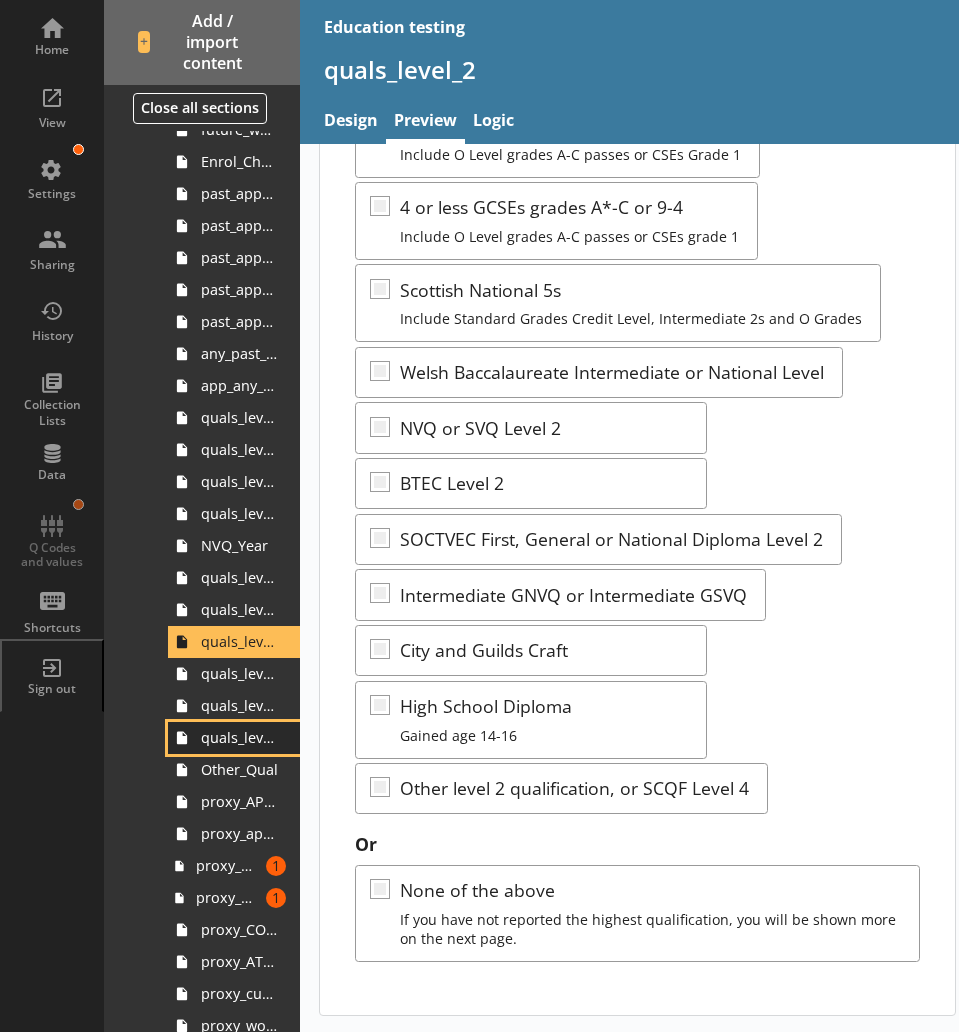 click on "quals_level_1_other" at bounding box center (234, 738) 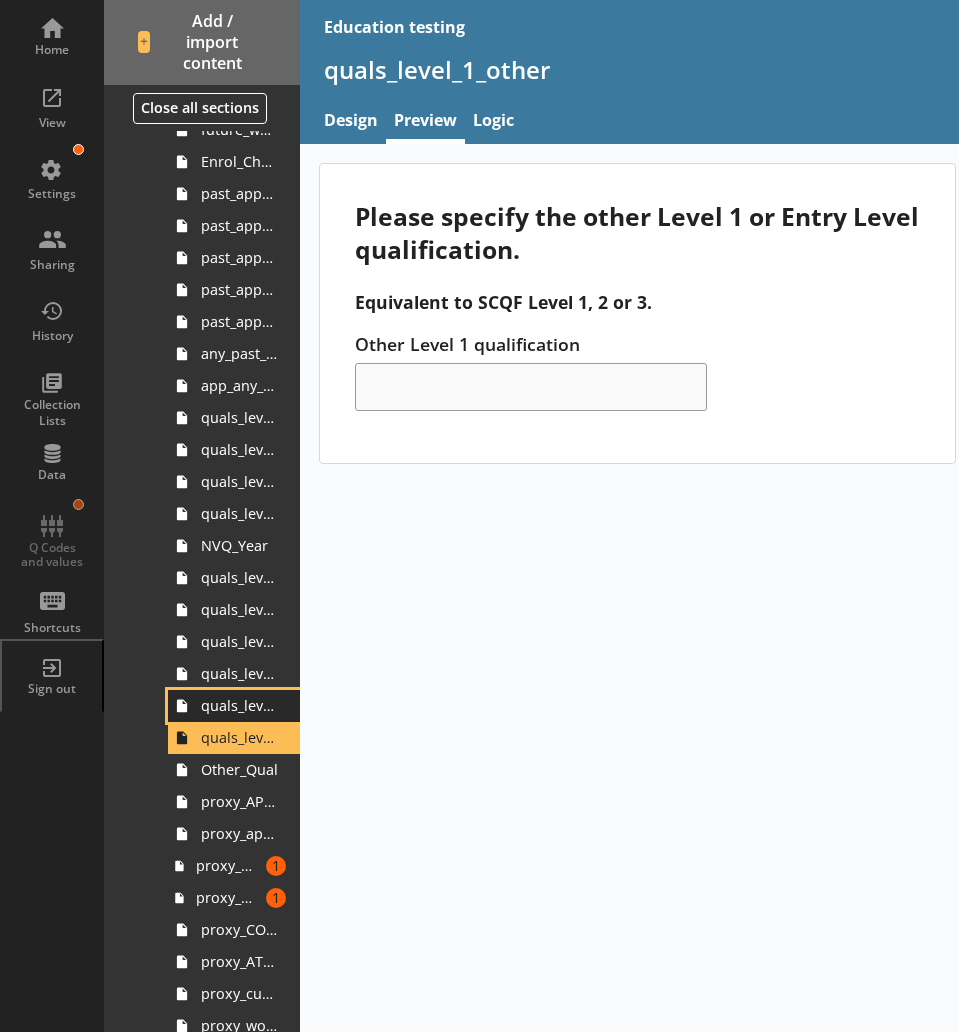 click on "quals_level_1" at bounding box center [239, 705] 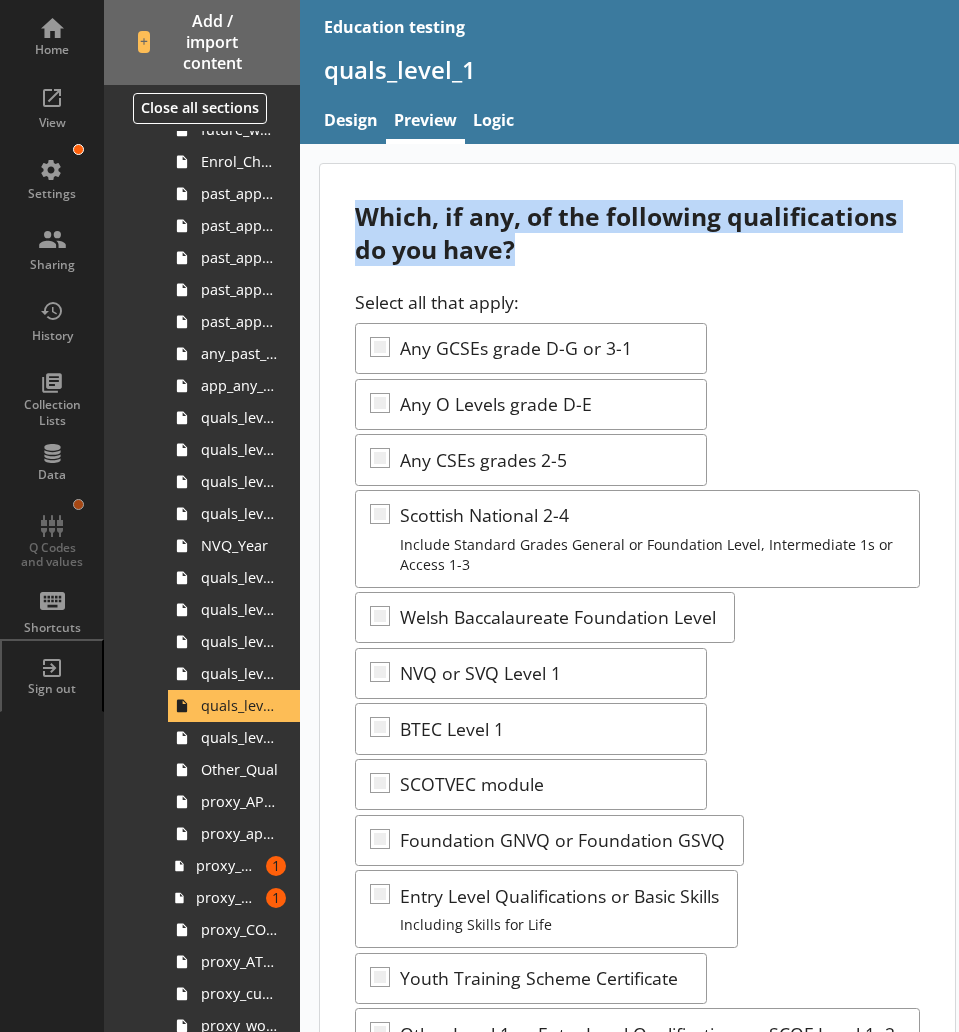 drag, startPoint x: 522, startPoint y: 249, endPoint x: 352, endPoint y: 224, distance: 171.8284 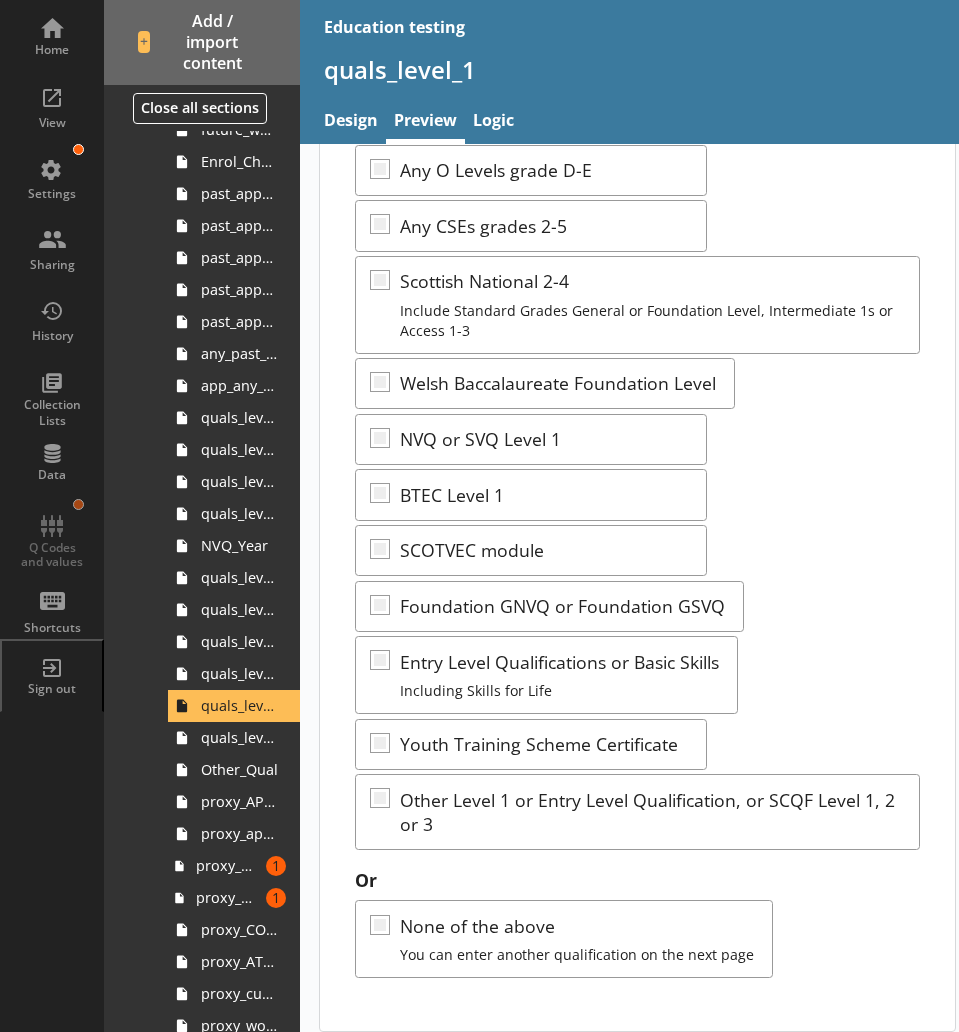 scroll, scrollTop: 250, scrollLeft: 0, axis: vertical 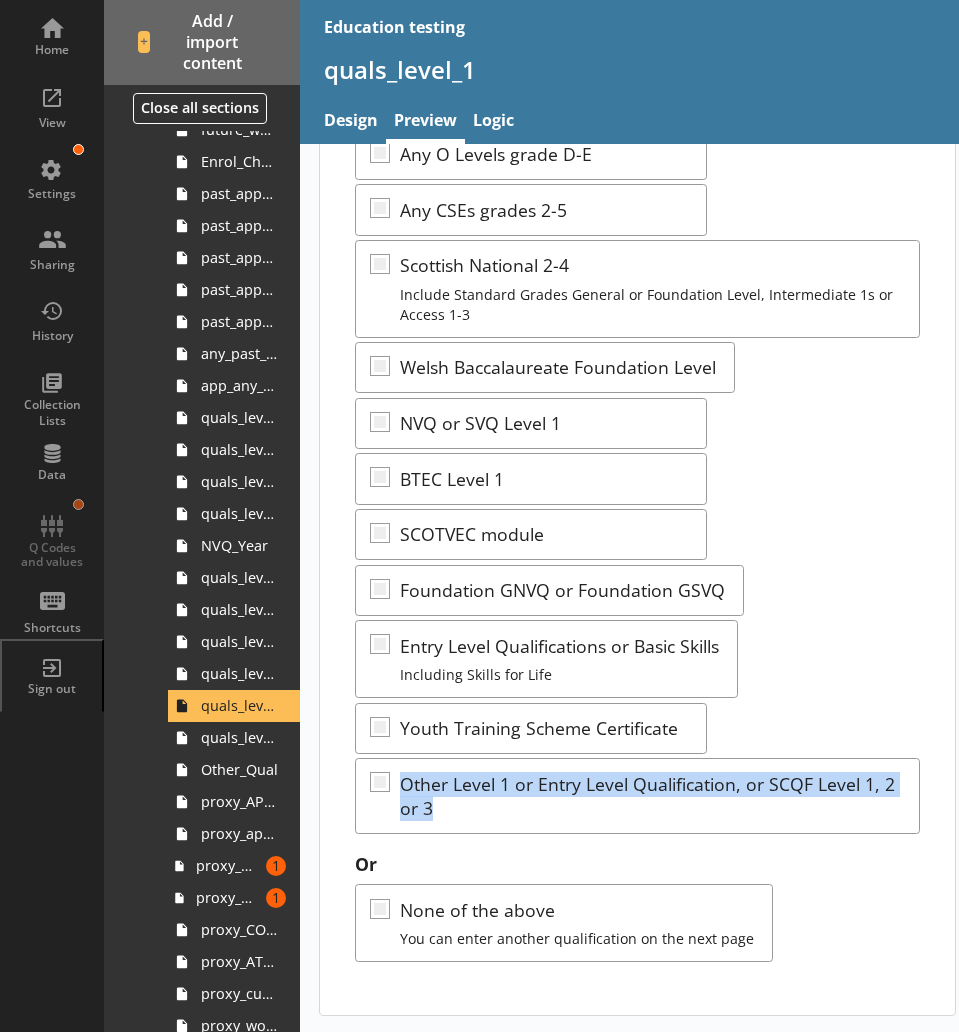 drag, startPoint x: 469, startPoint y: 808, endPoint x: 399, endPoint y: 780, distance: 75.39231 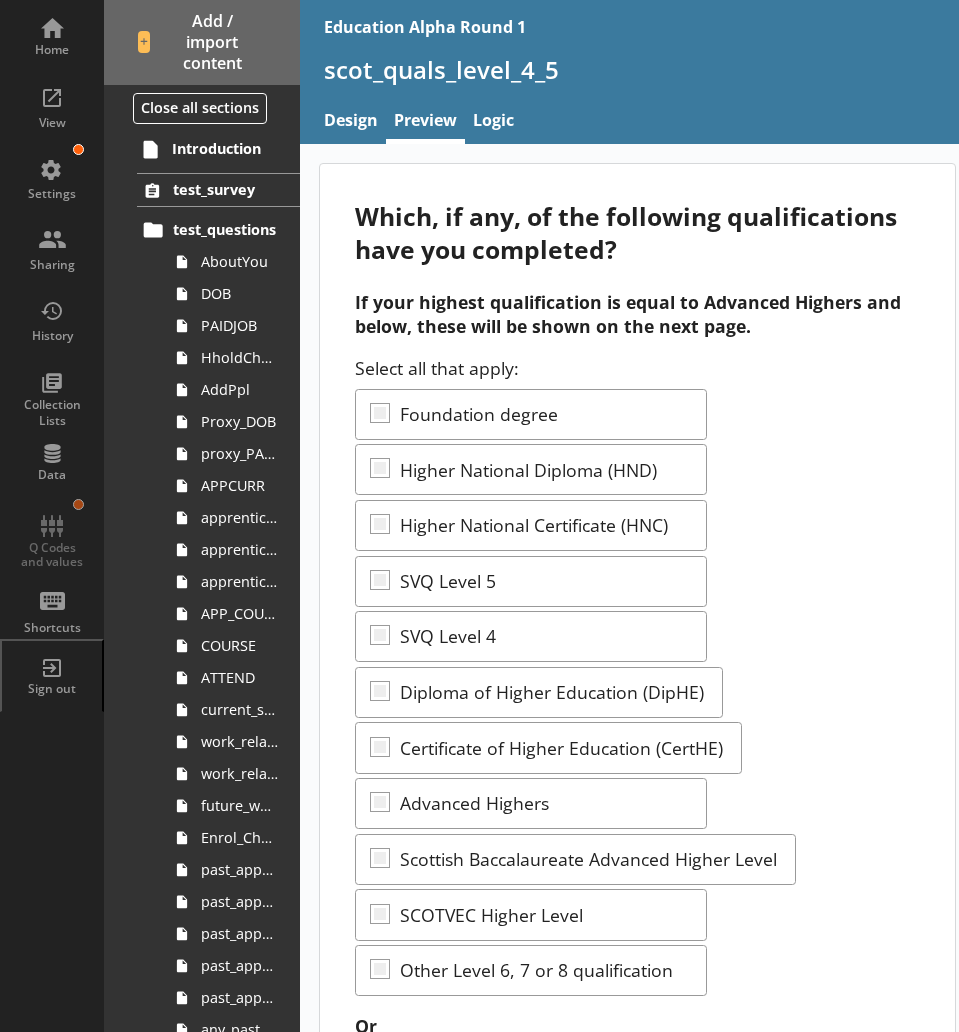 scroll, scrollTop: 0, scrollLeft: 0, axis: both 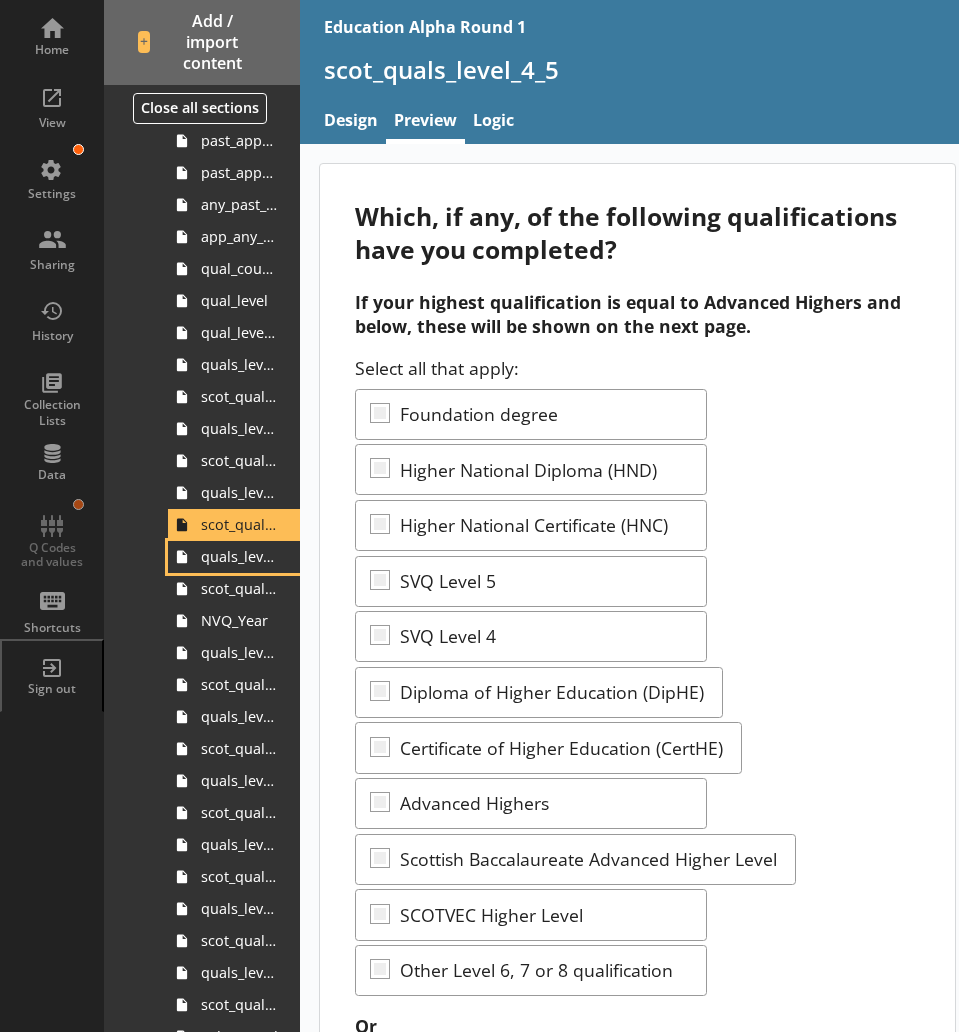 click on "quals_level_4_5_other" at bounding box center (234, 557) 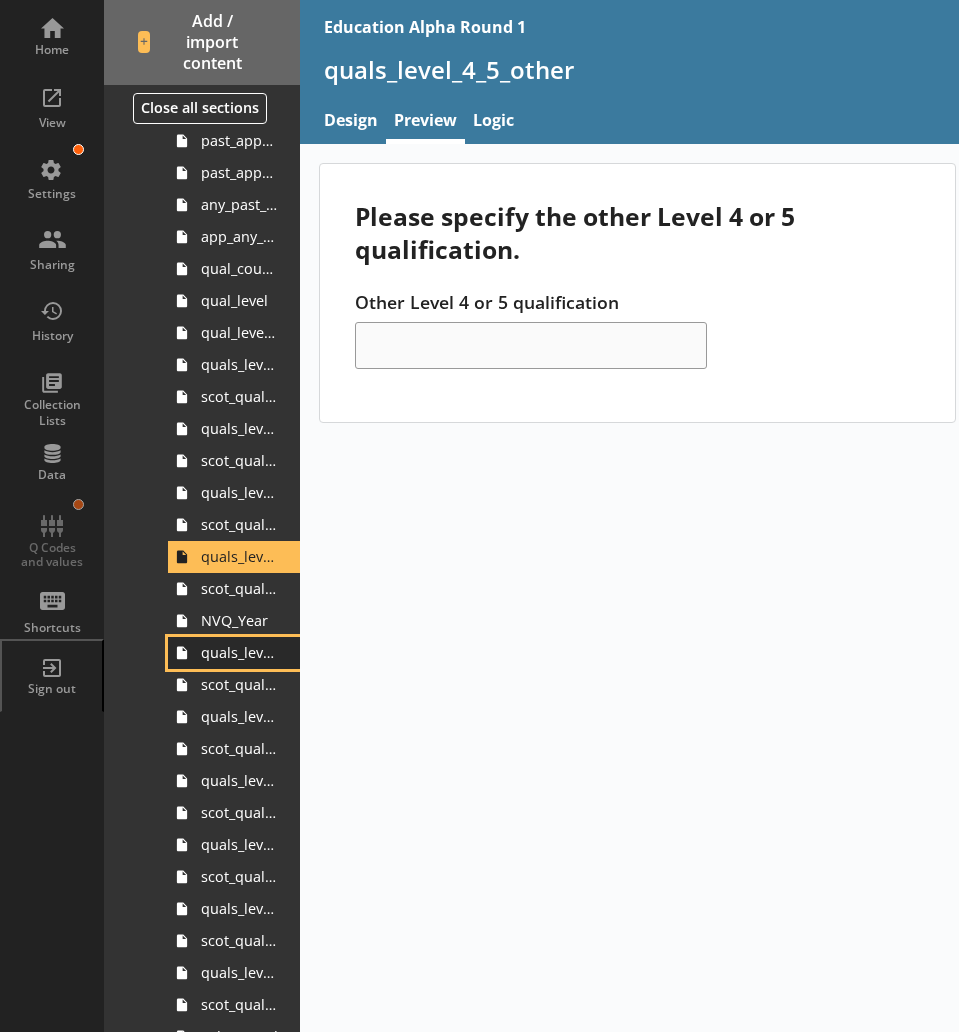 click on "quals_level_3" at bounding box center [239, 652] 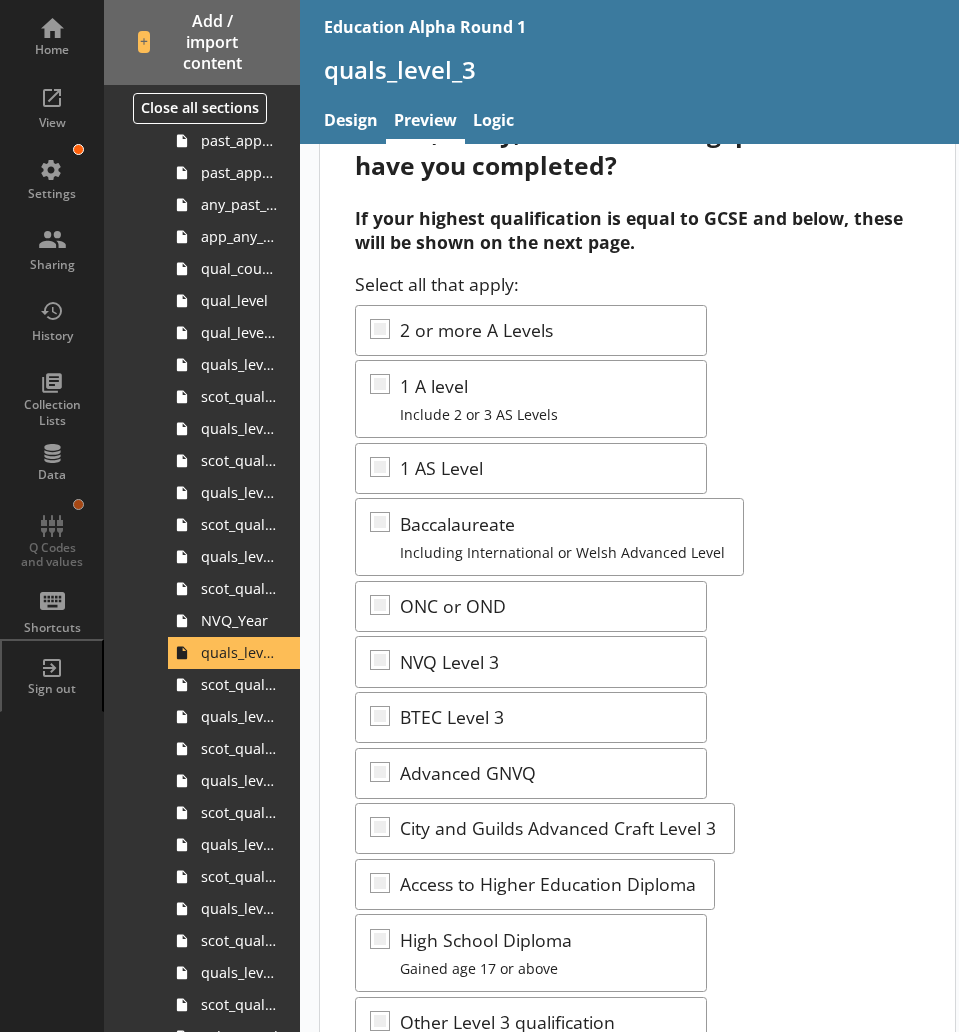 scroll, scrollTop: 50, scrollLeft: 0, axis: vertical 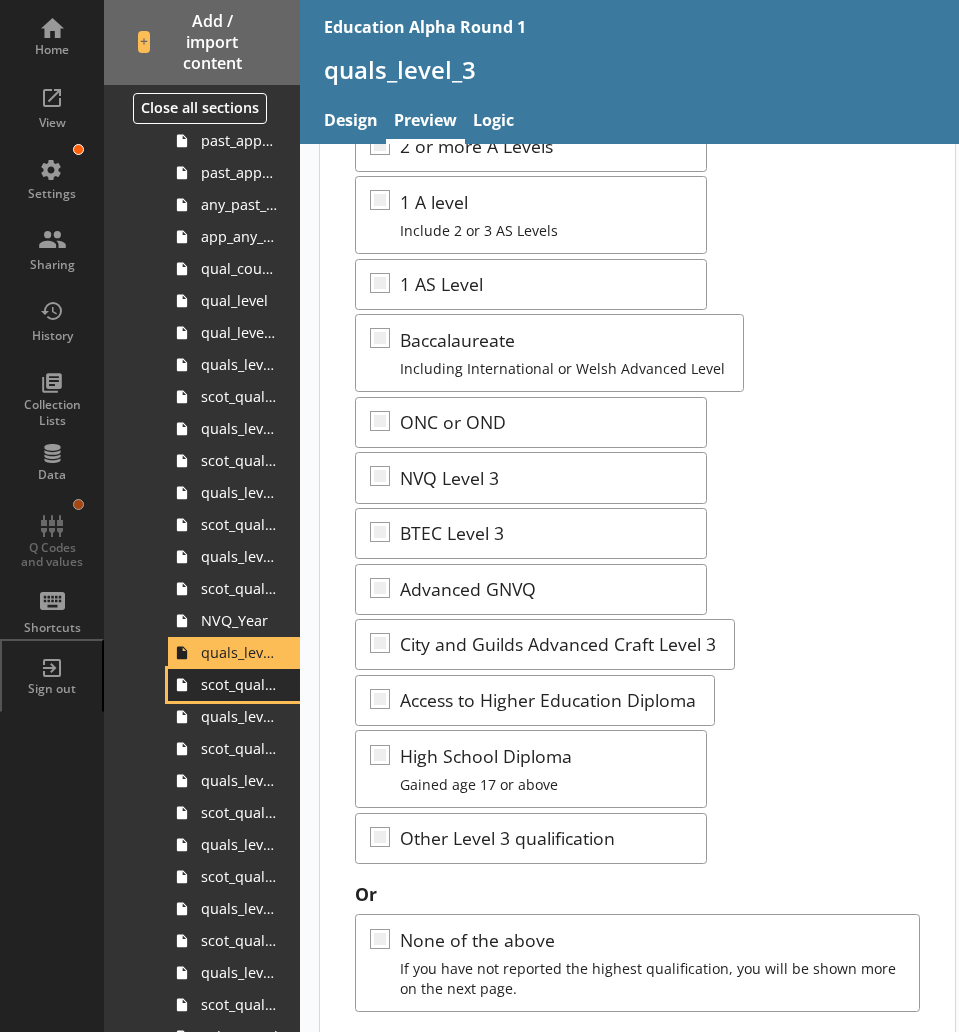 click on "scot_quals_level_3" at bounding box center [234, 685] 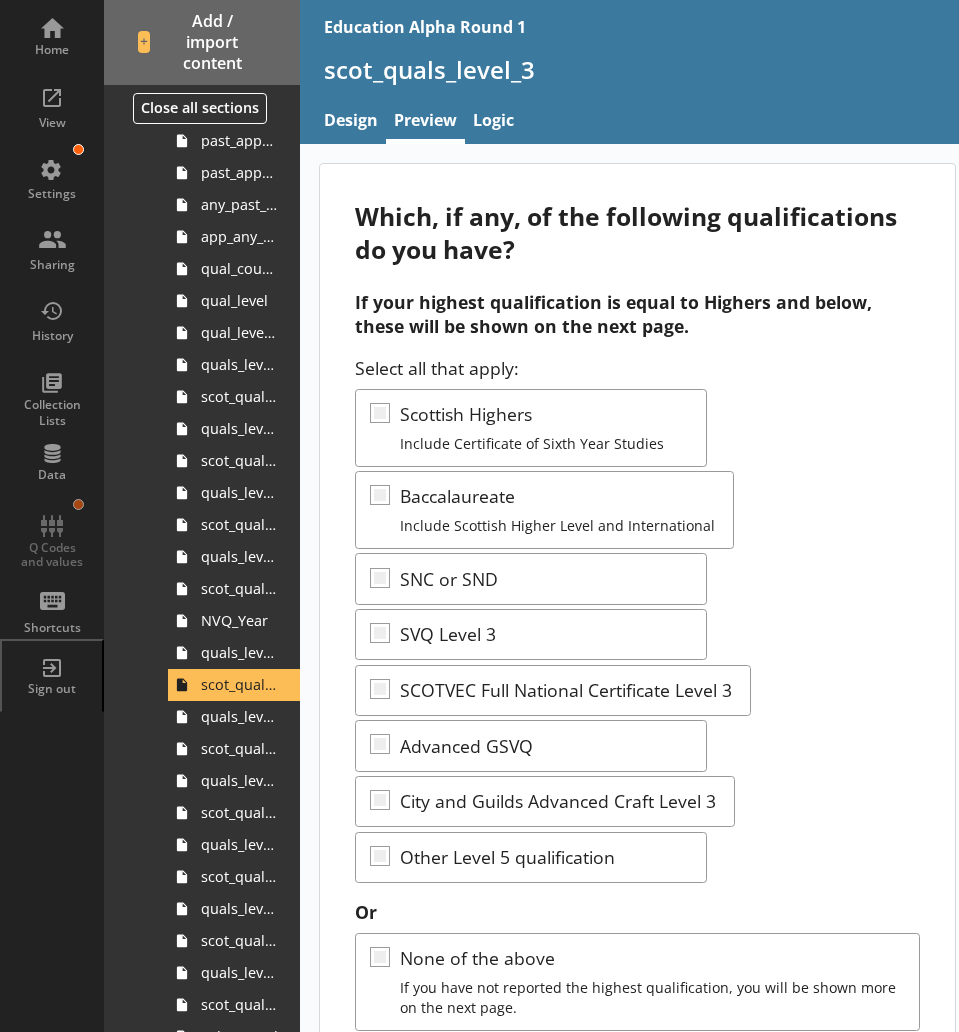 scroll, scrollTop: 1, scrollLeft: 0, axis: vertical 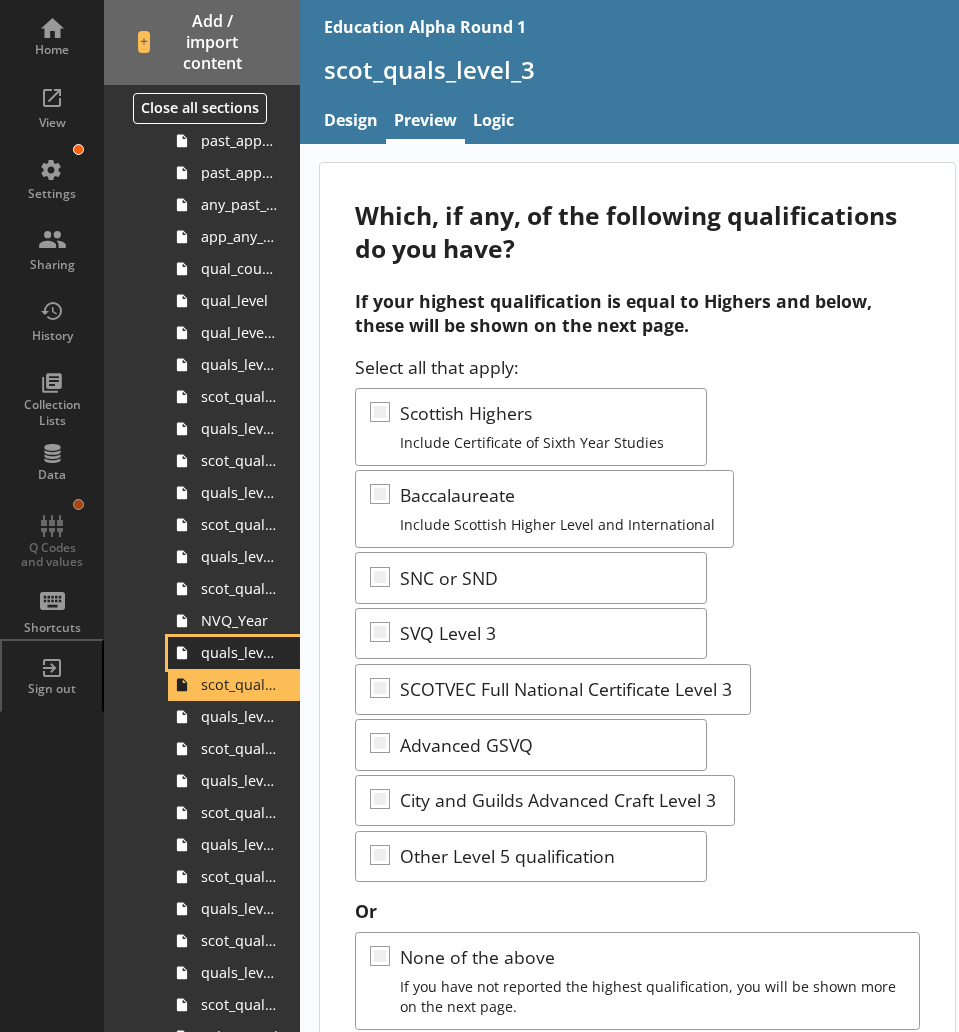 click on "quals_level_3" at bounding box center [239, 652] 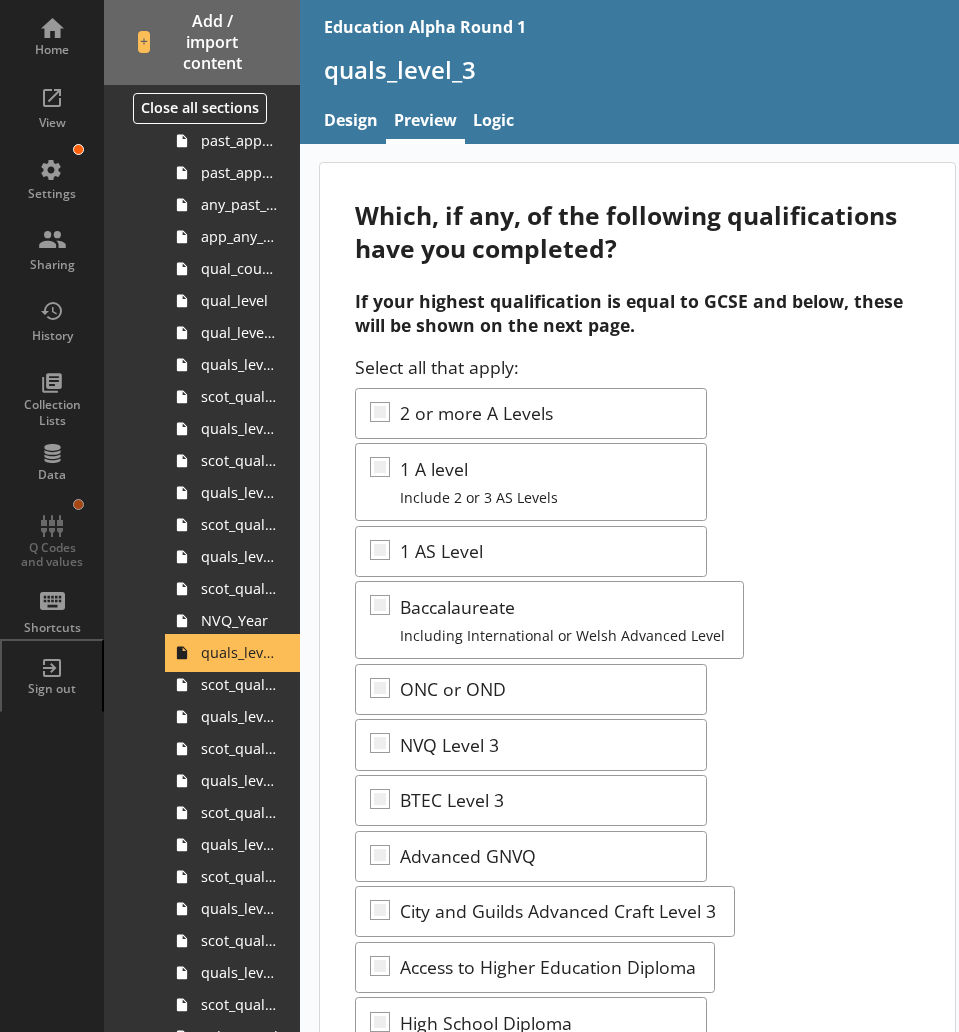 scroll, scrollTop: 0, scrollLeft: 0, axis: both 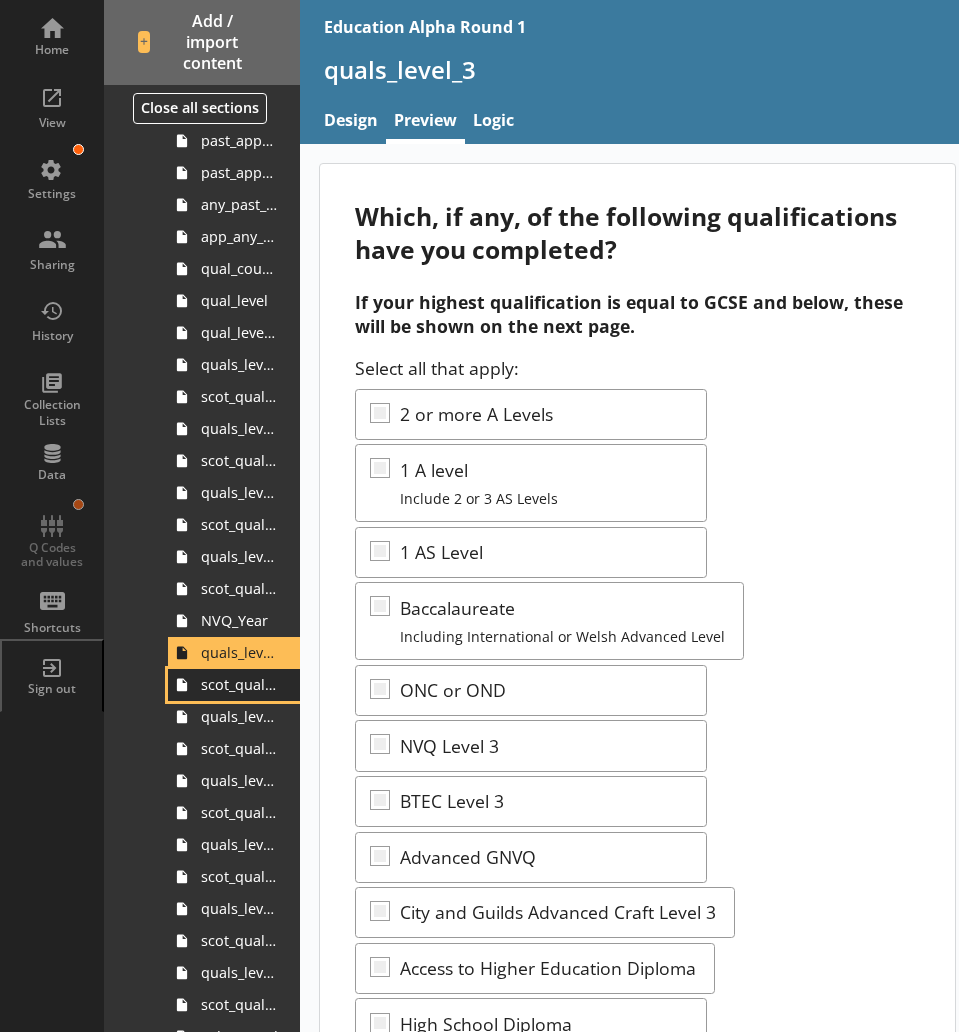 click on "scot_quals_level_3" at bounding box center [239, 684] 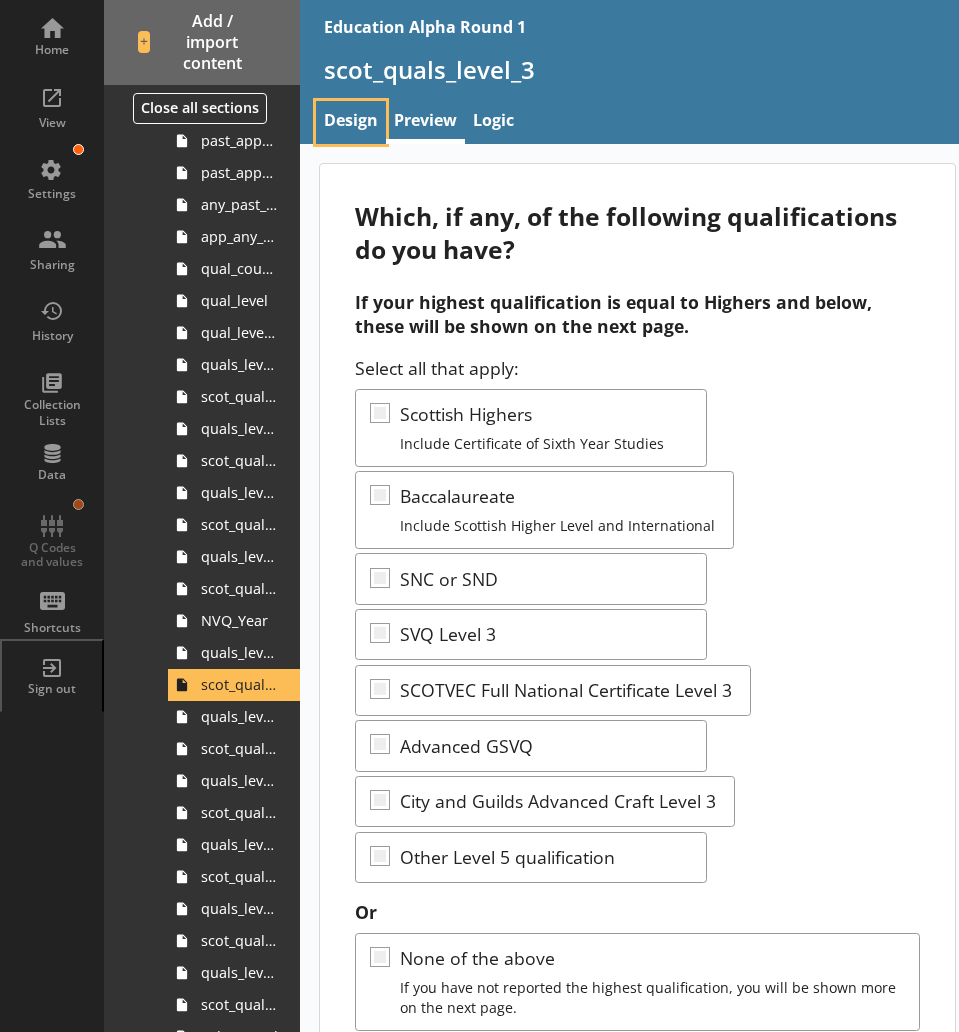 click on "Design" at bounding box center [351, 122] 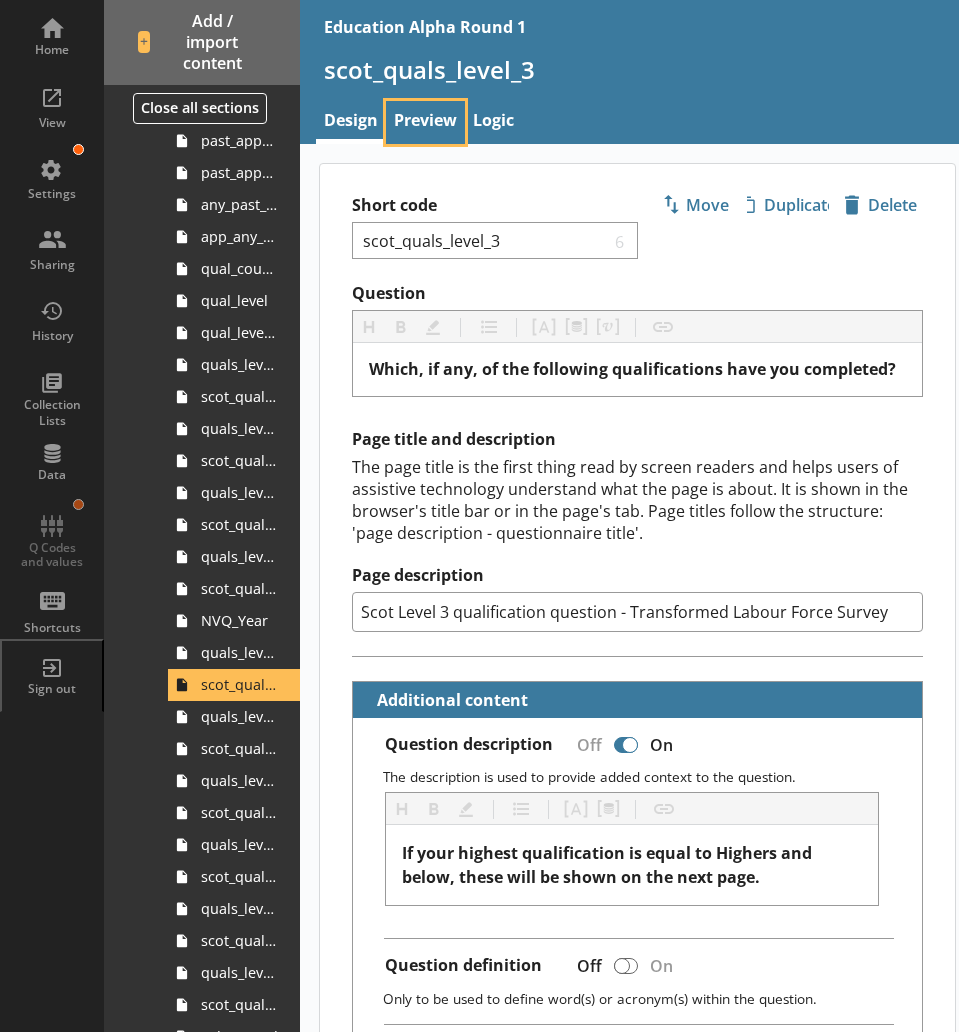 click on "Preview" at bounding box center (425, 122) 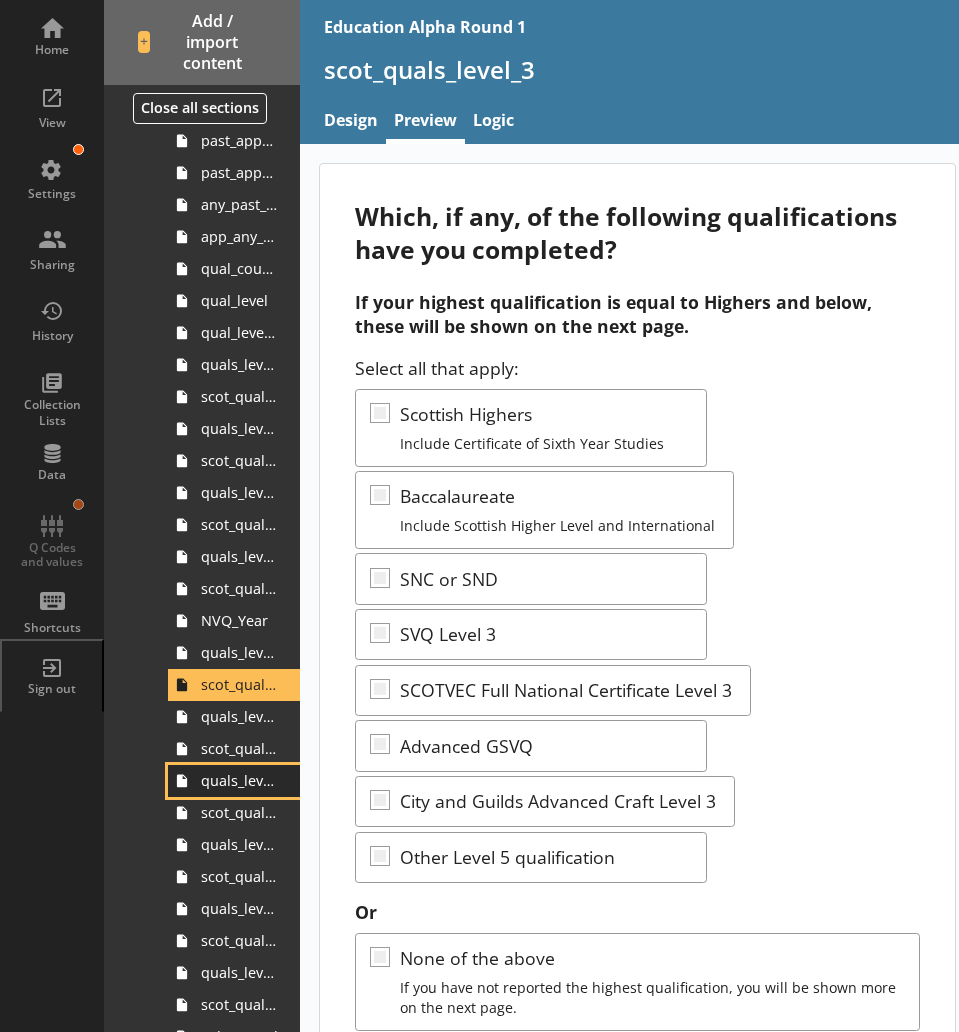 click on "quals_level_2" at bounding box center (239, 780) 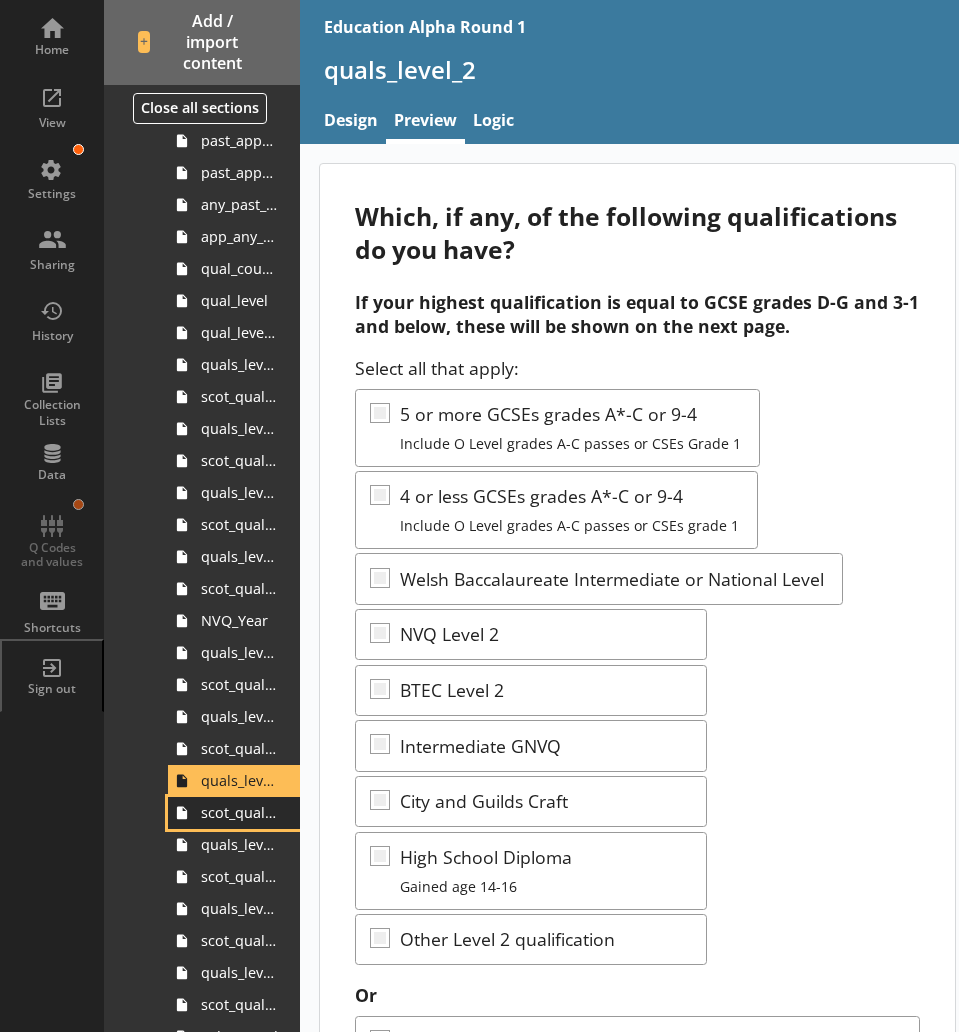 click on "scot_quals_level_2" at bounding box center (239, 812) 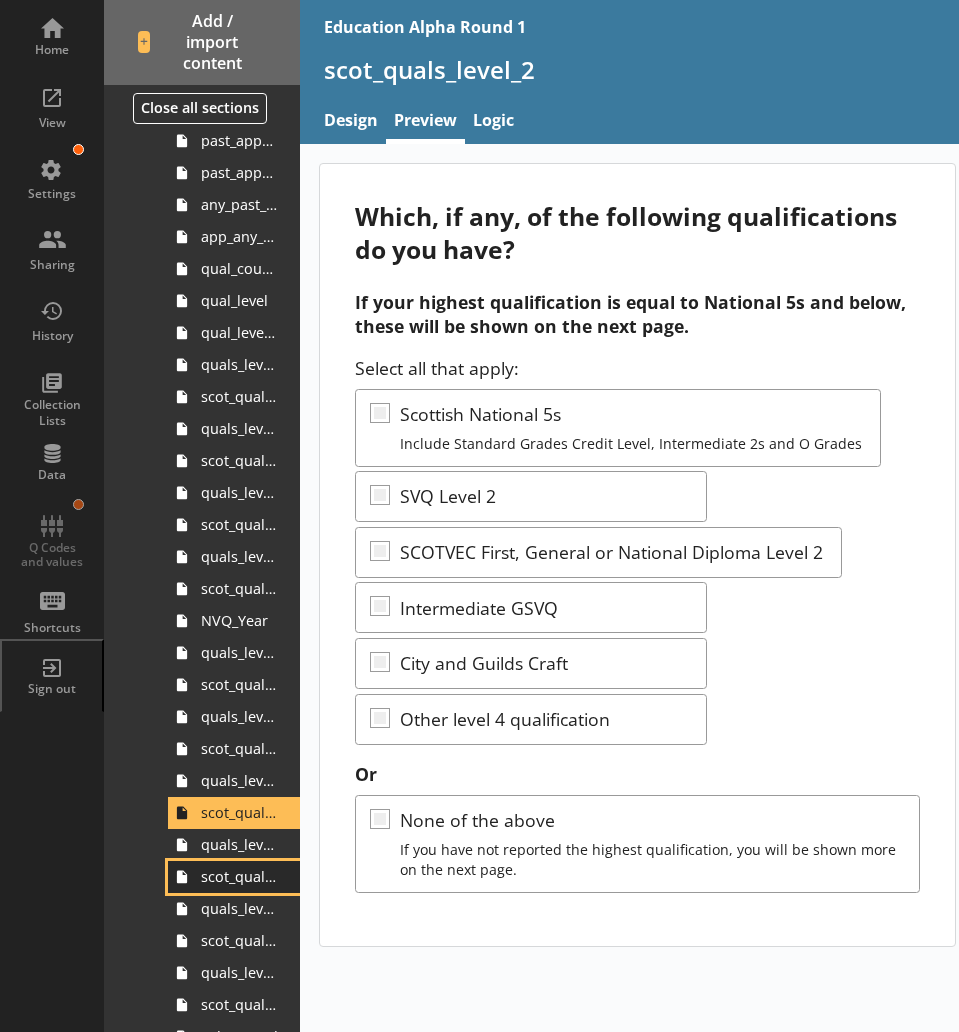 click on "scot_quals_level_2_other" at bounding box center [239, 876] 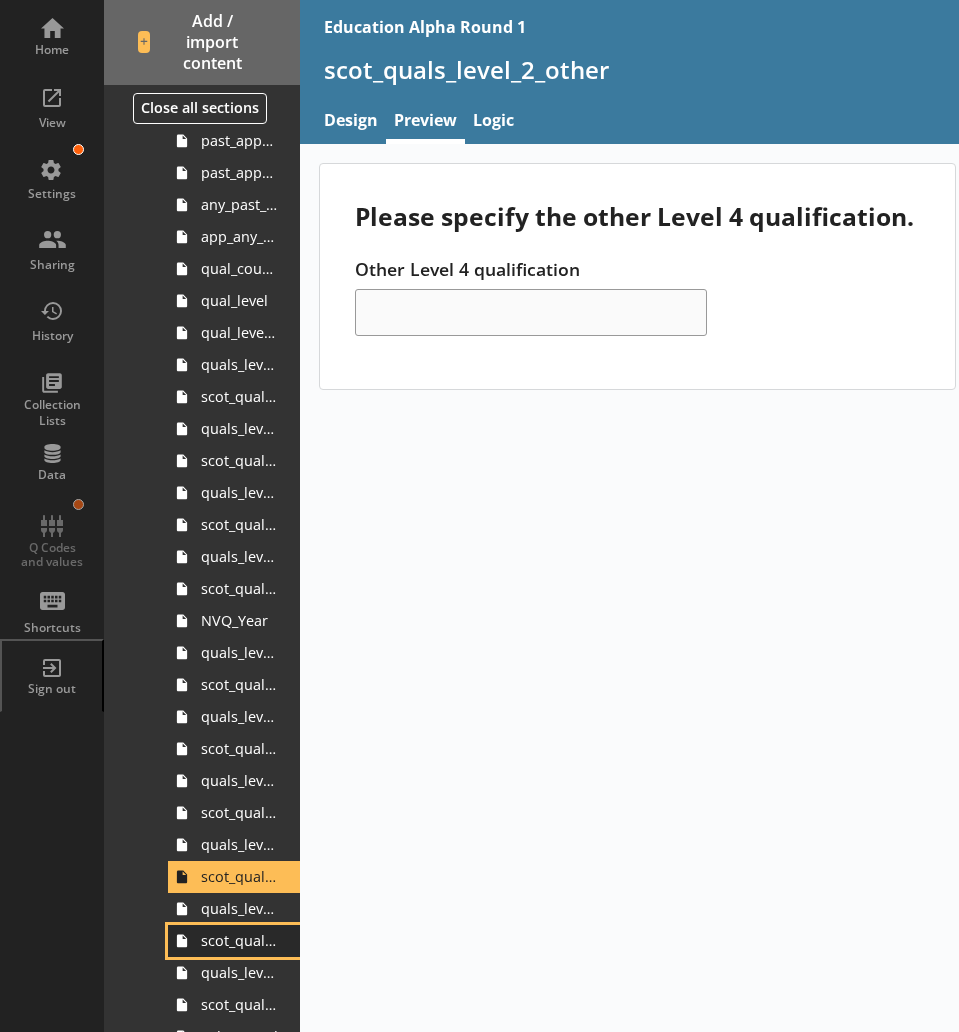 click on "scot_quals_level_1" at bounding box center (239, 940) 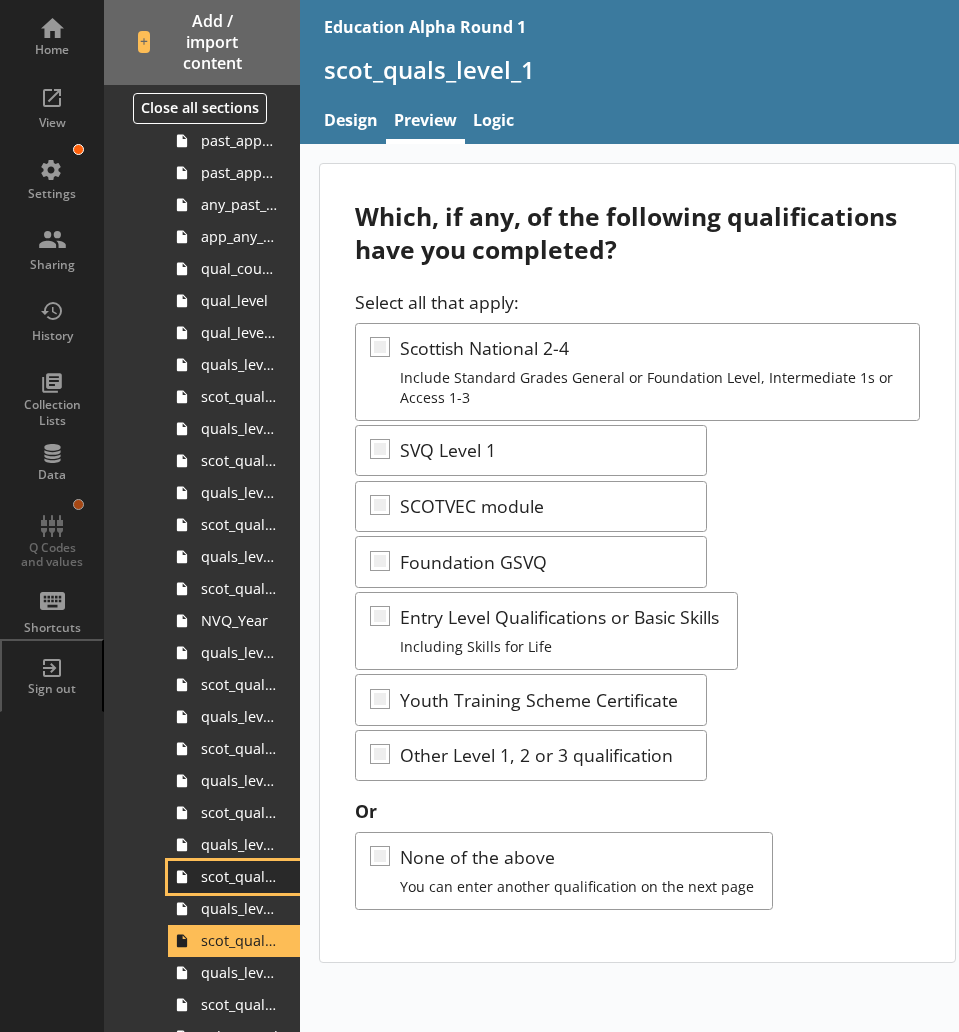 click on "scot_quals_level_2_other" at bounding box center (239, 876) 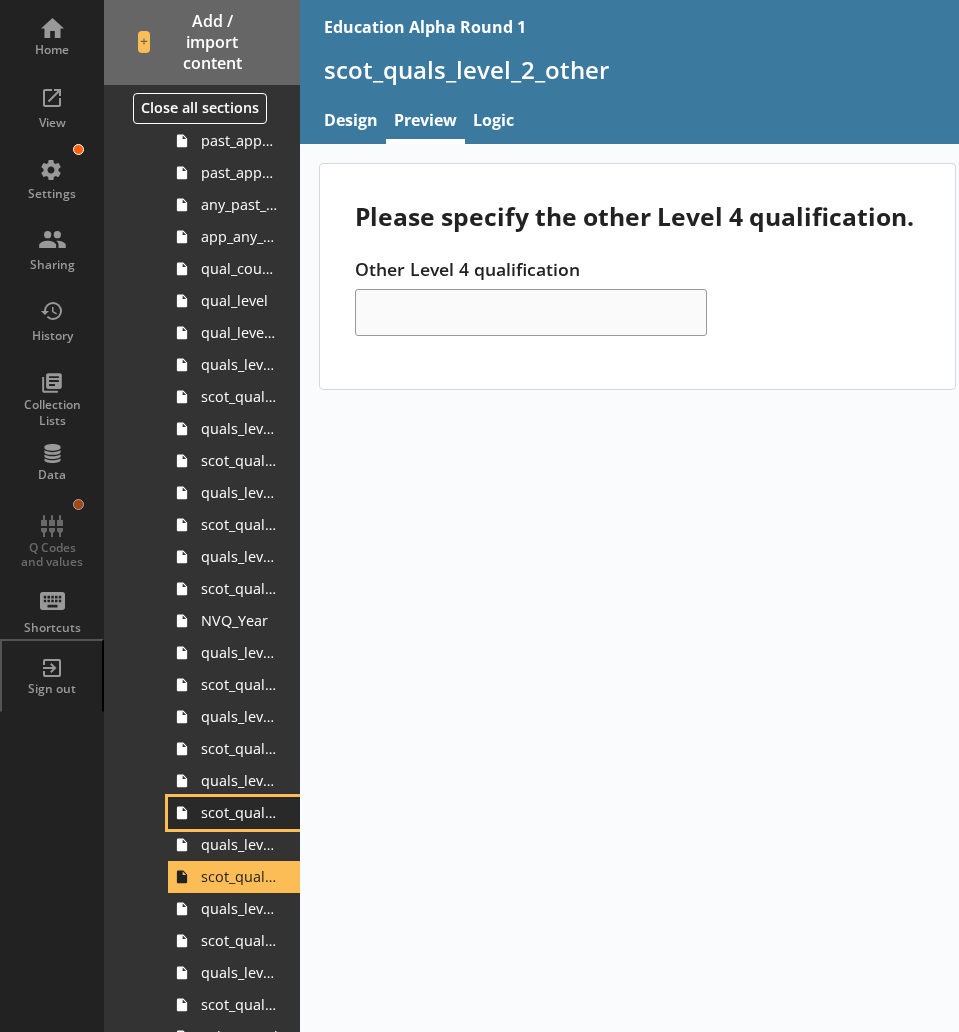 click on "scot_quals_level_2" at bounding box center (239, 812) 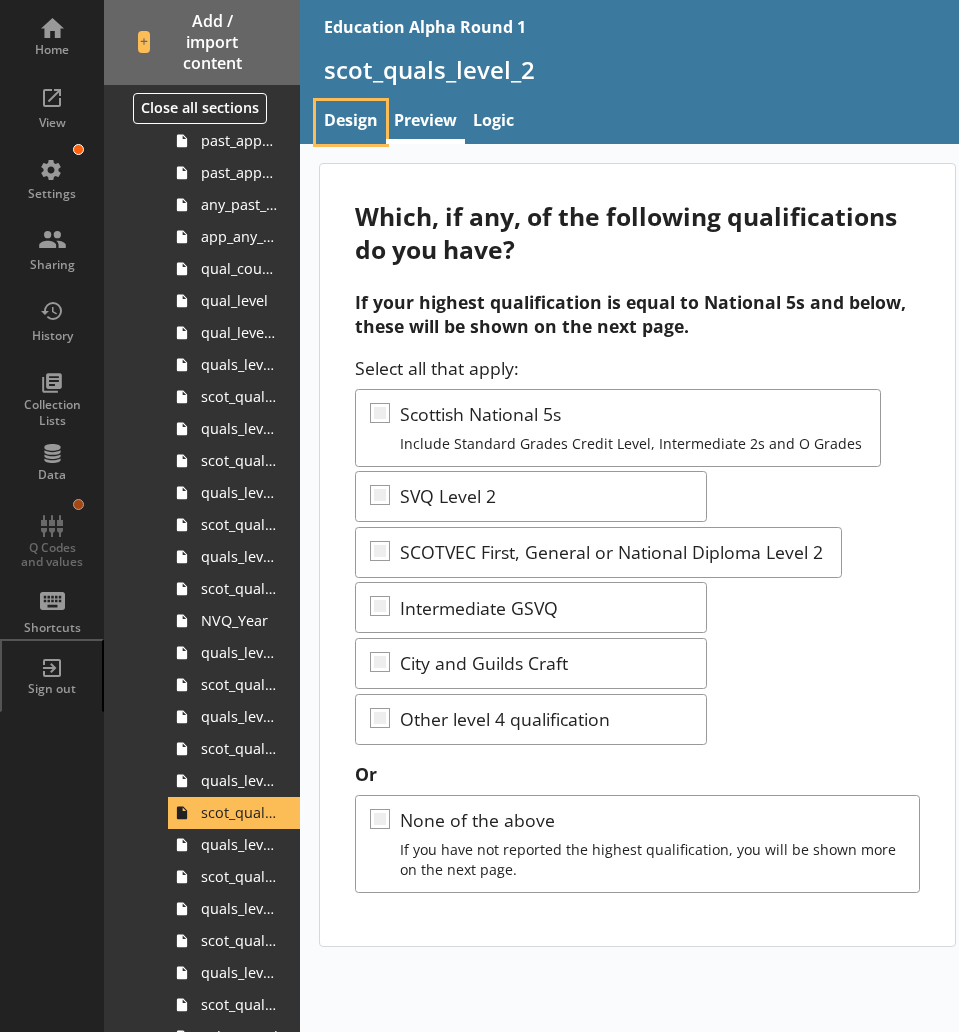 click on "Design" at bounding box center [351, 122] 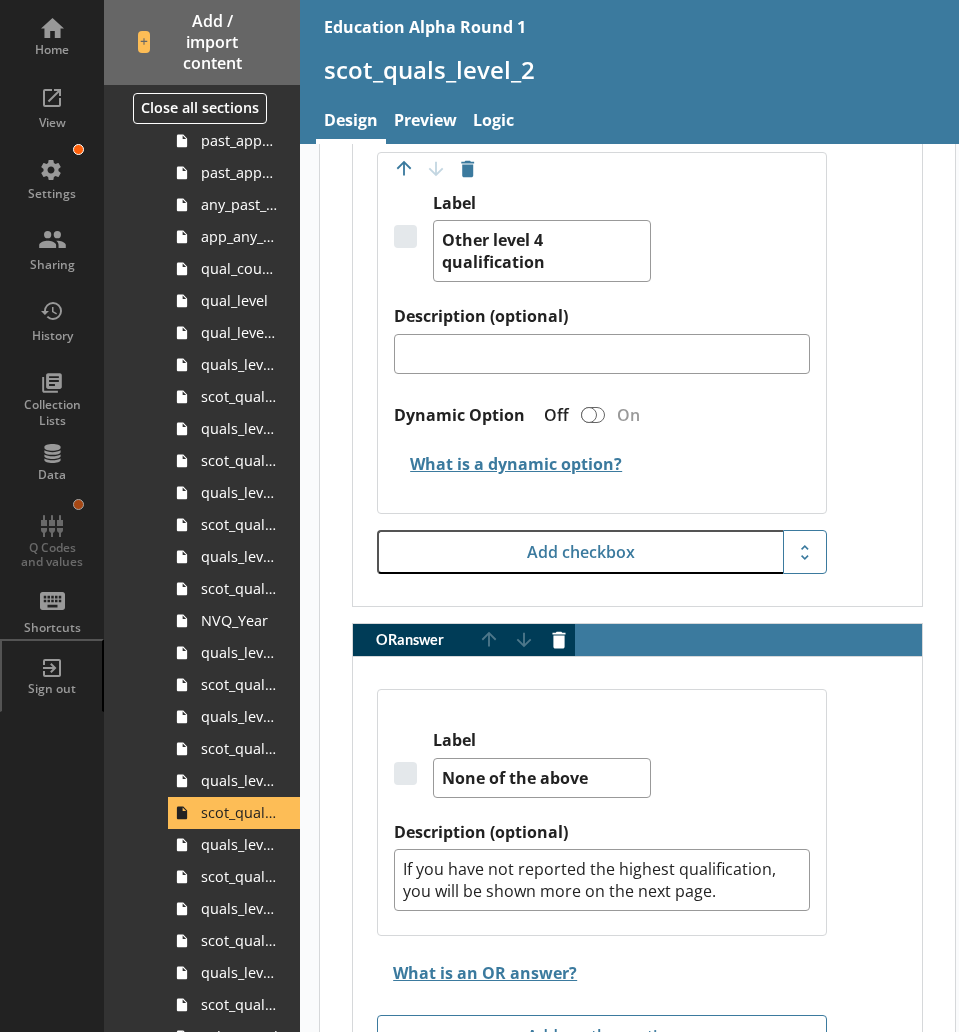 scroll, scrollTop: 3182, scrollLeft: 0, axis: vertical 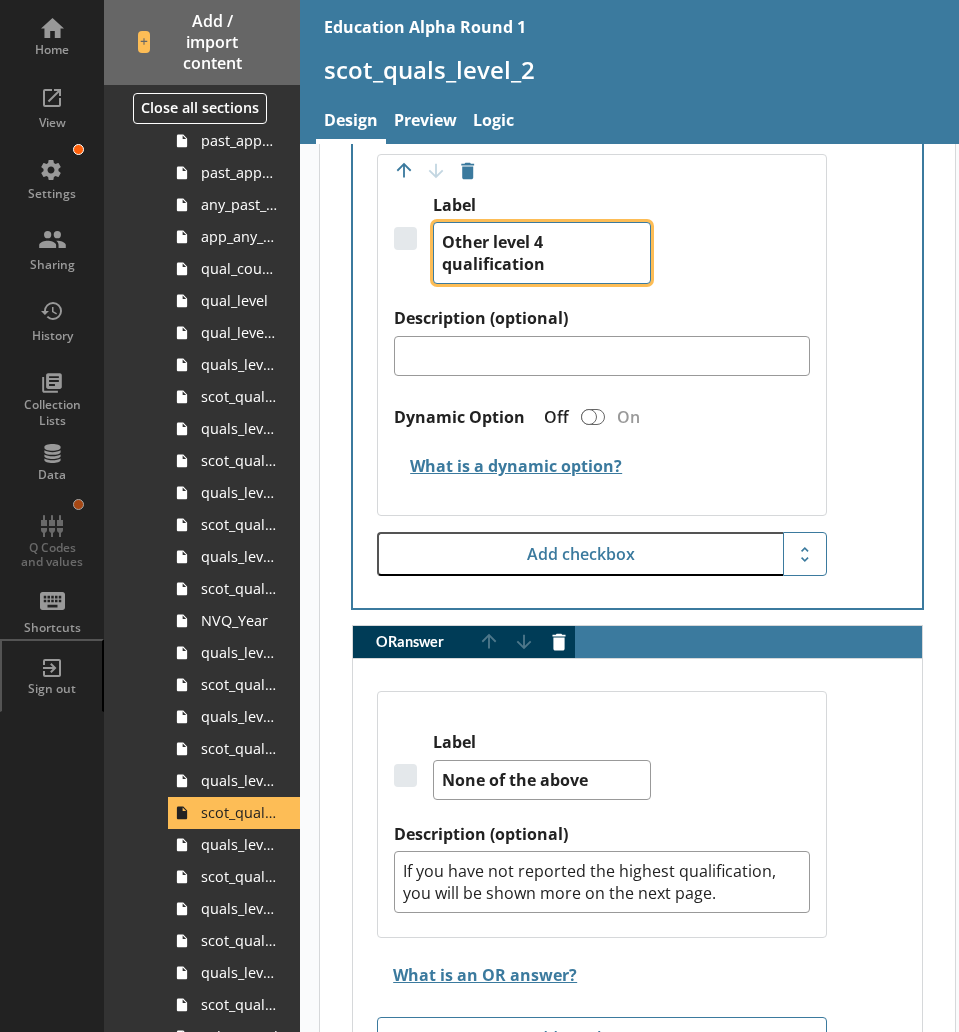 click on "Other level 4 qualification" at bounding box center [542, 253] 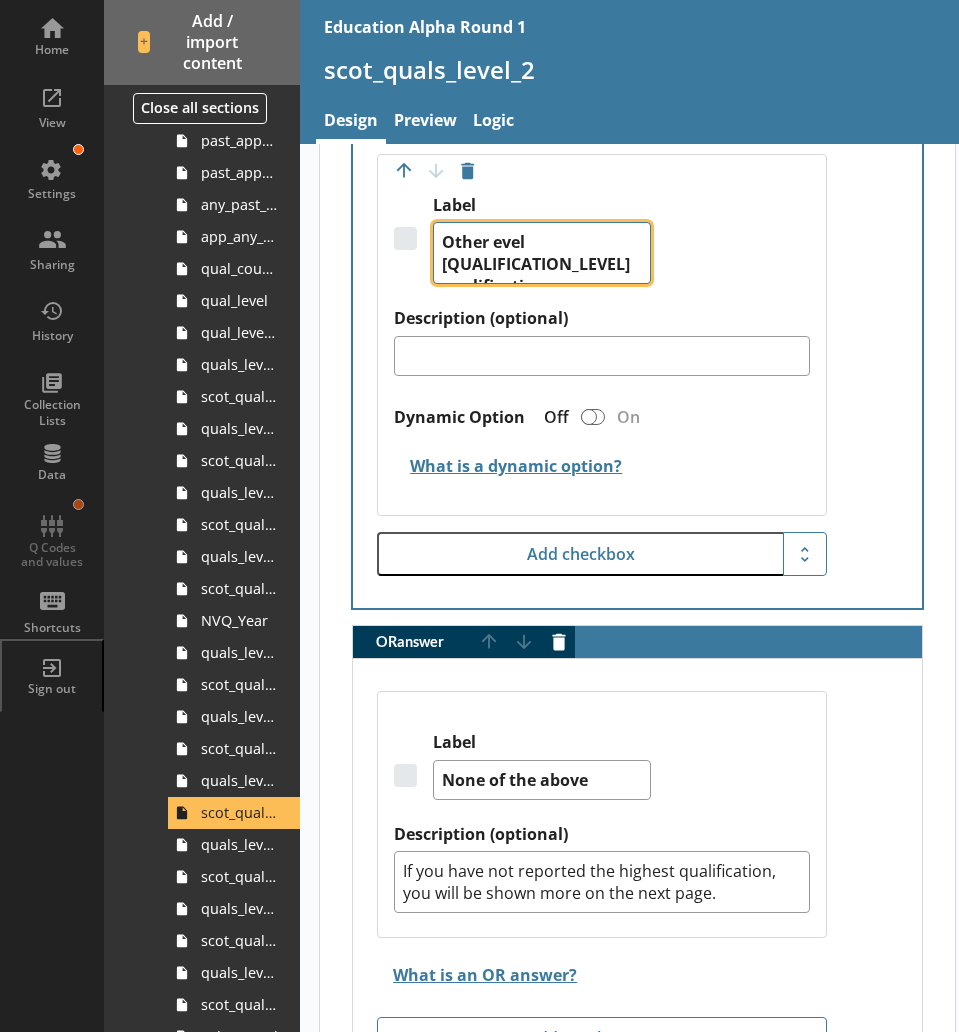 type on "x" 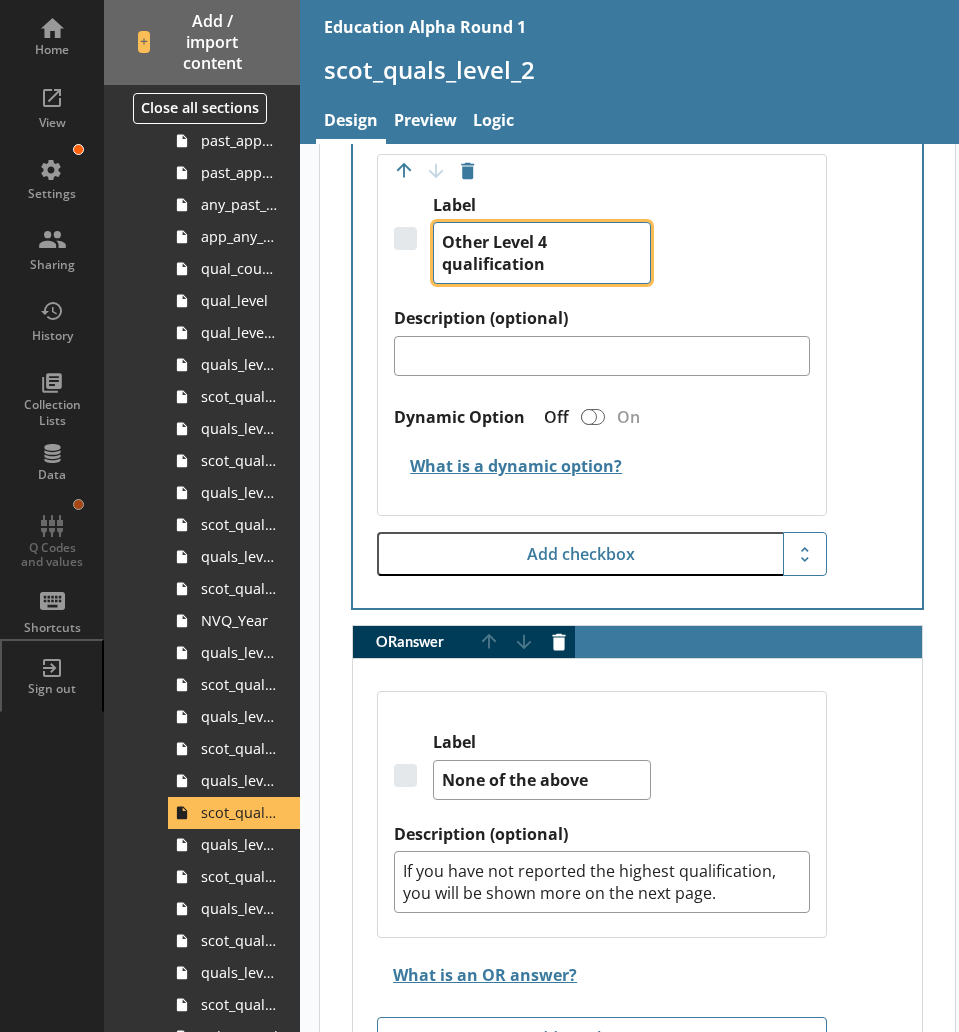 type on "Other Level 4 qualification" 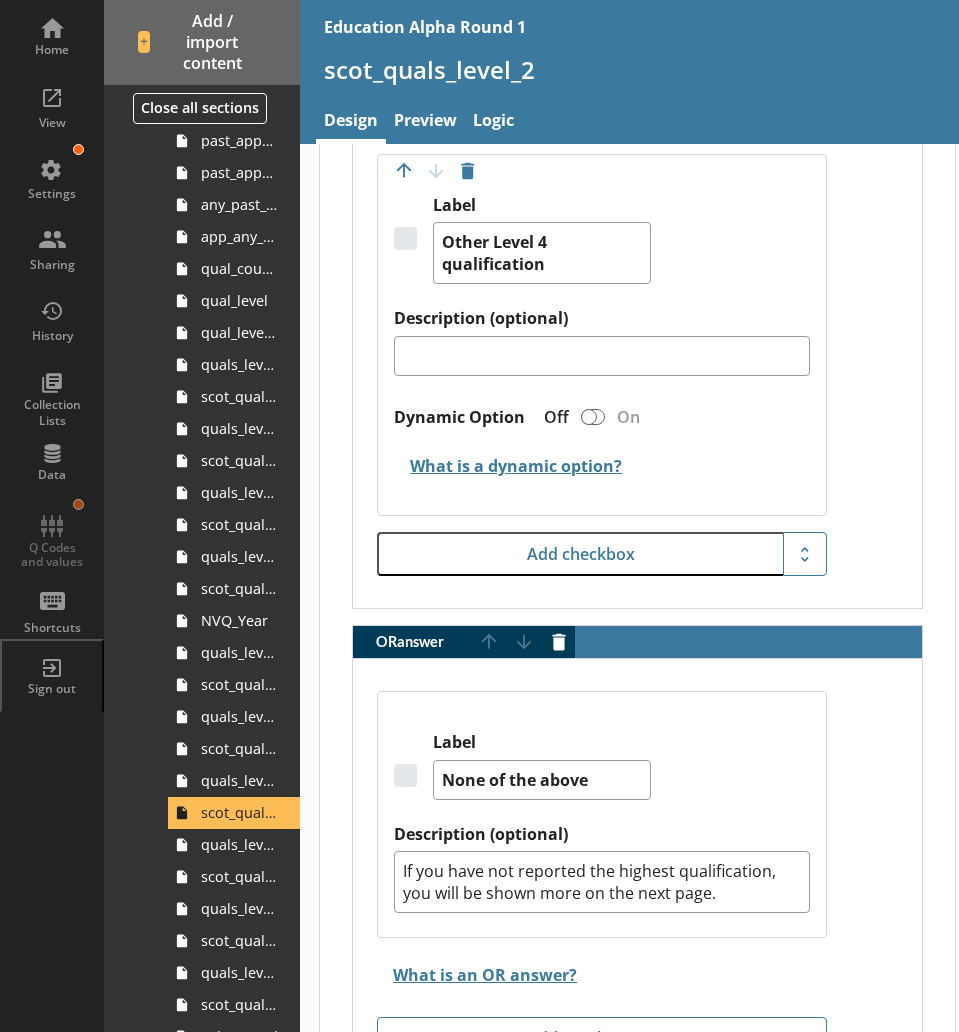 click on "Label Other [QUALIFICATION_LEVEL] qualification" at bounding box center [601, 251] 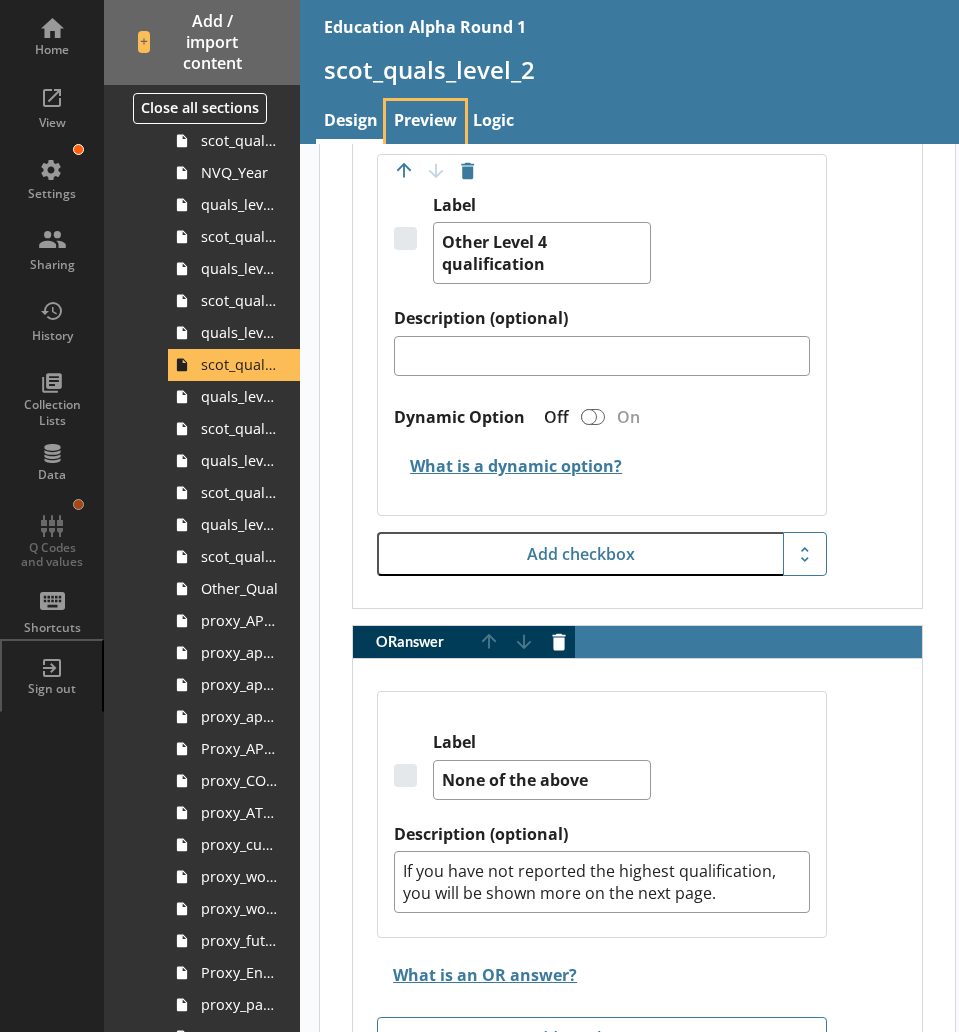 click on "Preview" at bounding box center (425, 122) 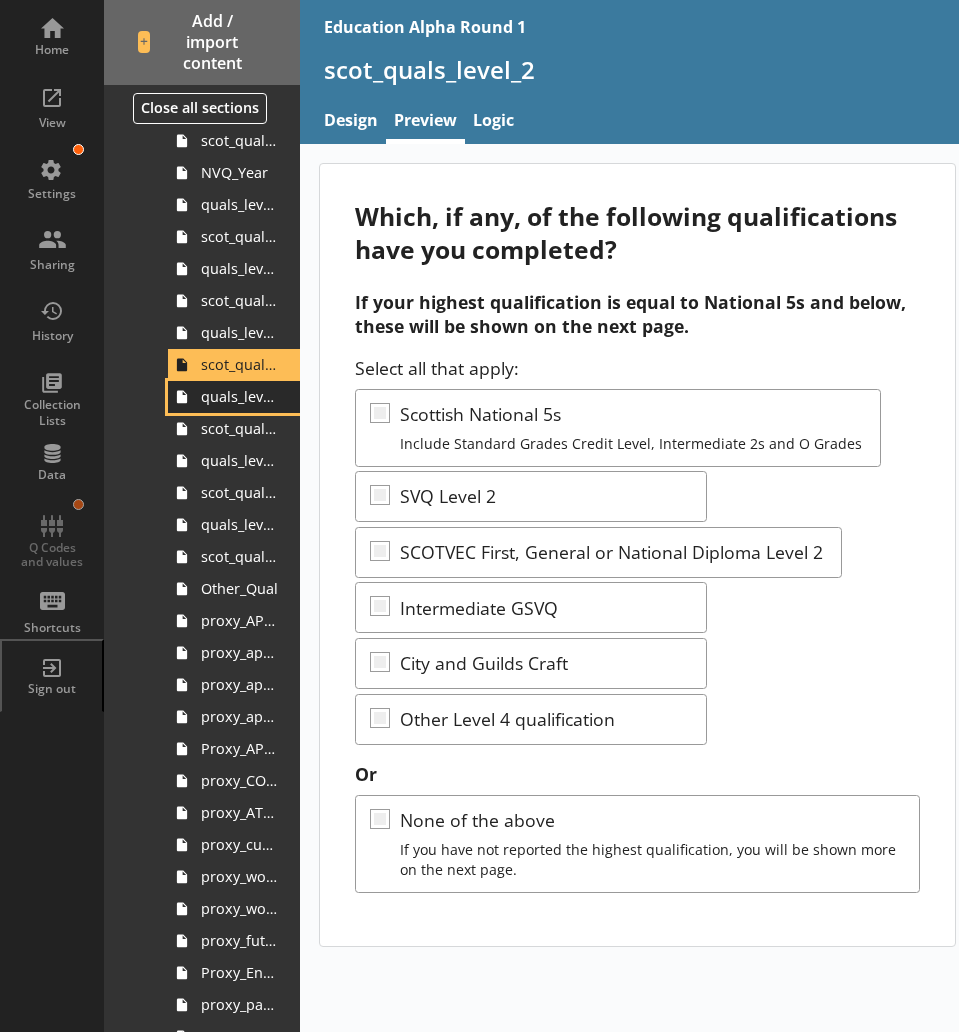 click on "quals_level_2_other" at bounding box center (239, 396) 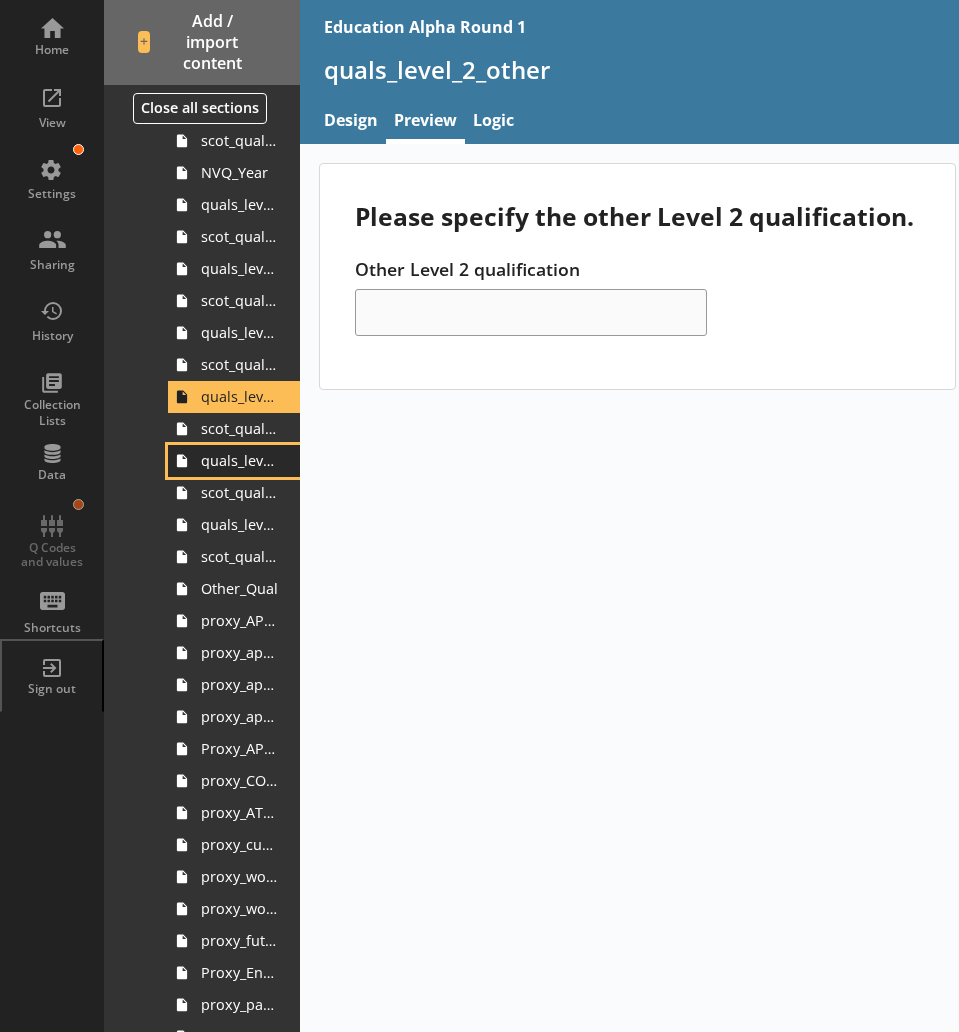 click on "quals_level_1" at bounding box center (239, 460) 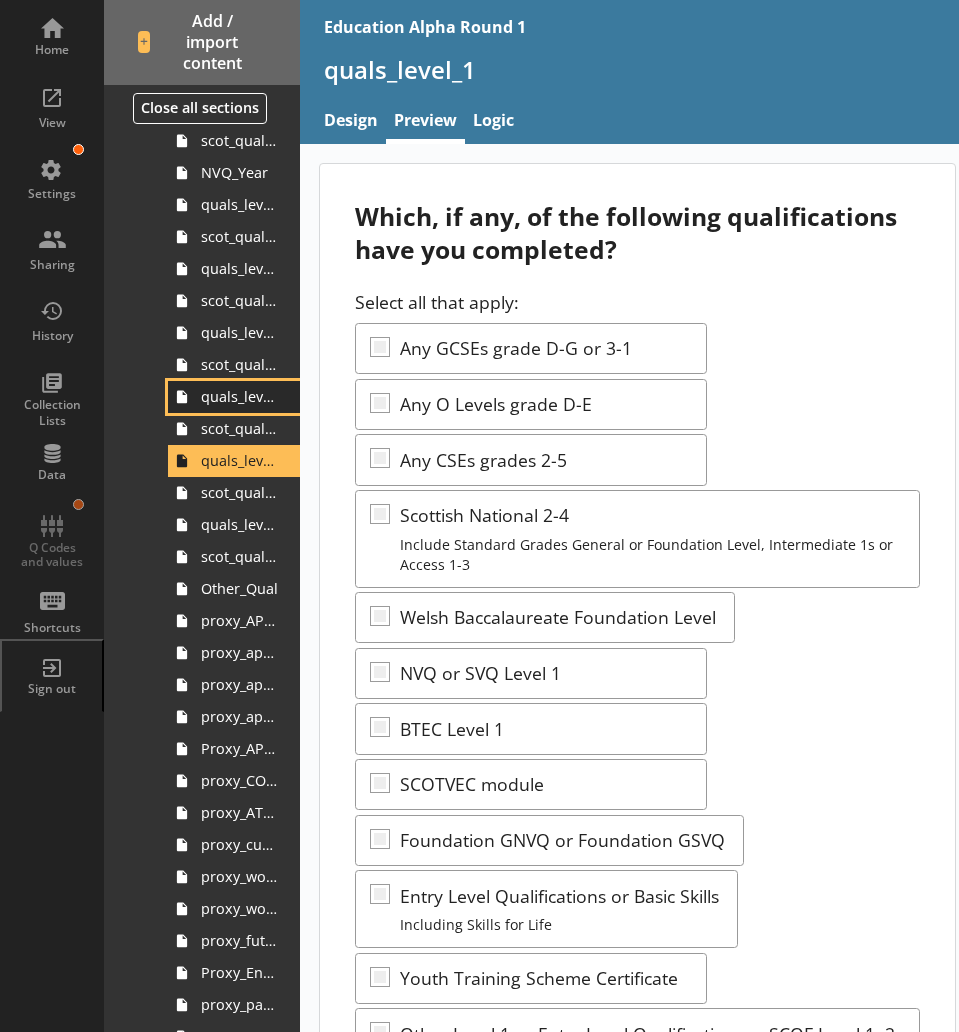 click on "quals_level_2_other" at bounding box center (239, 396) 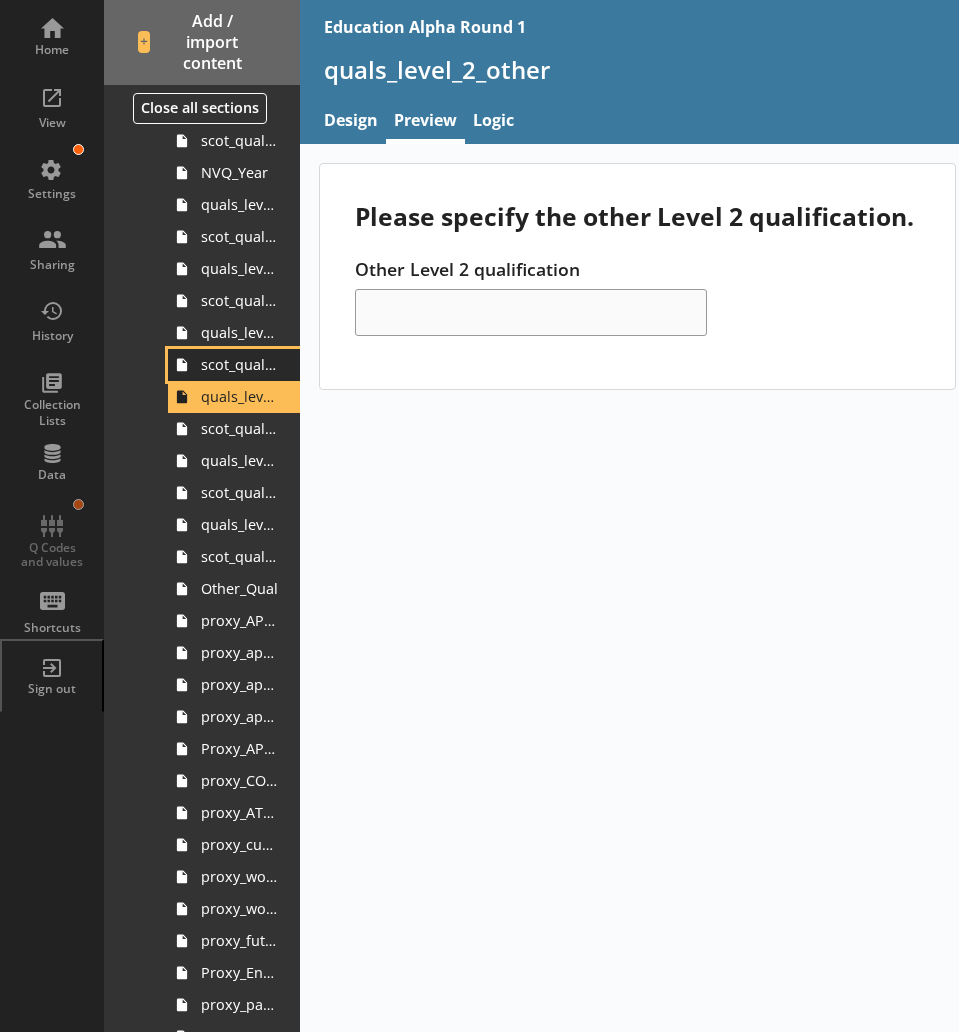 click on "scot_quals_level_2" at bounding box center [239, 364] 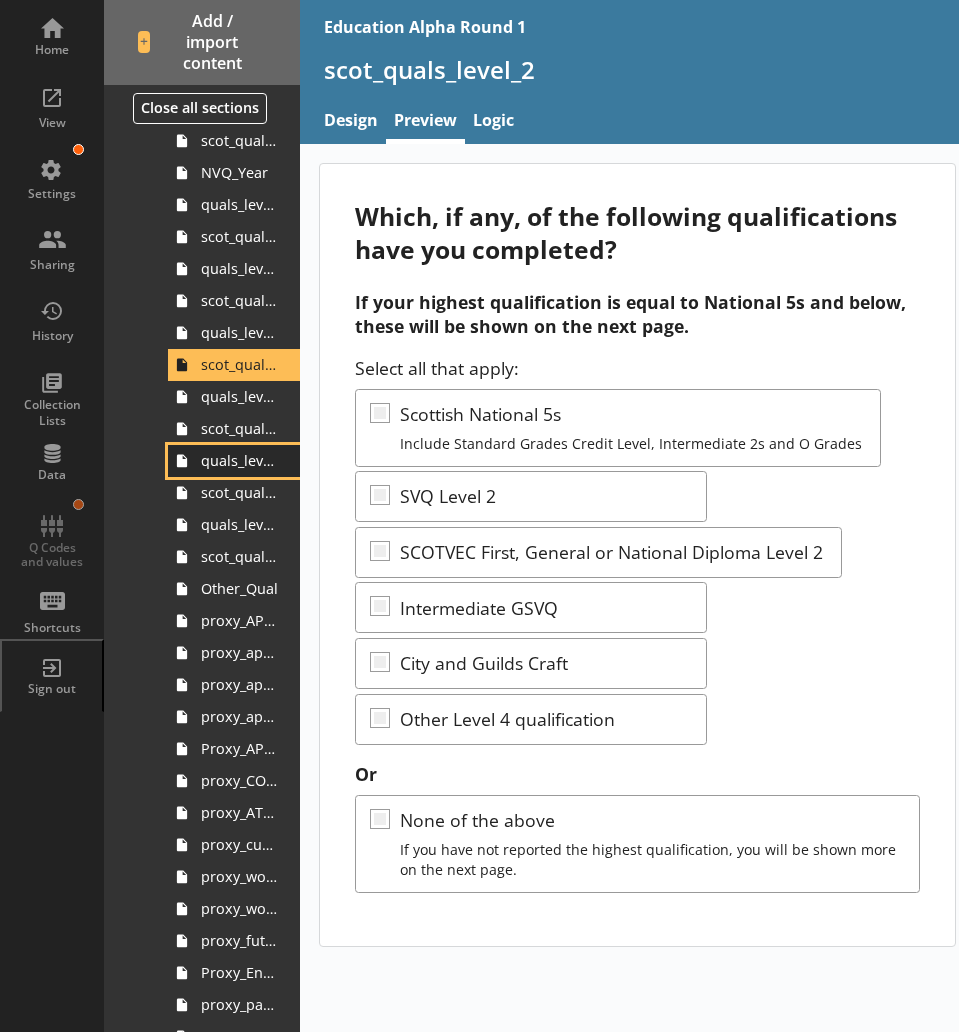 click on "quals_level_1" at bounding box center (239, 460) 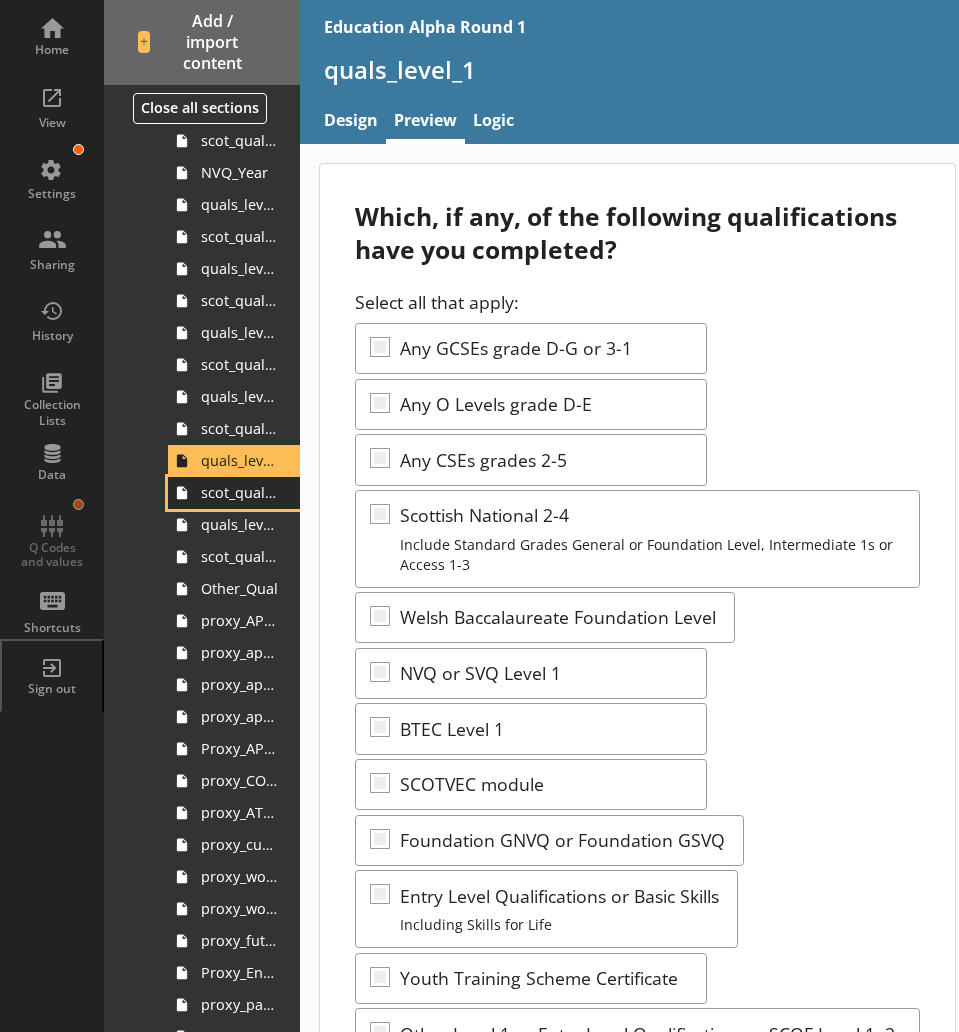 click on "scot_quals_level_1" at bounding box center [234, 493] 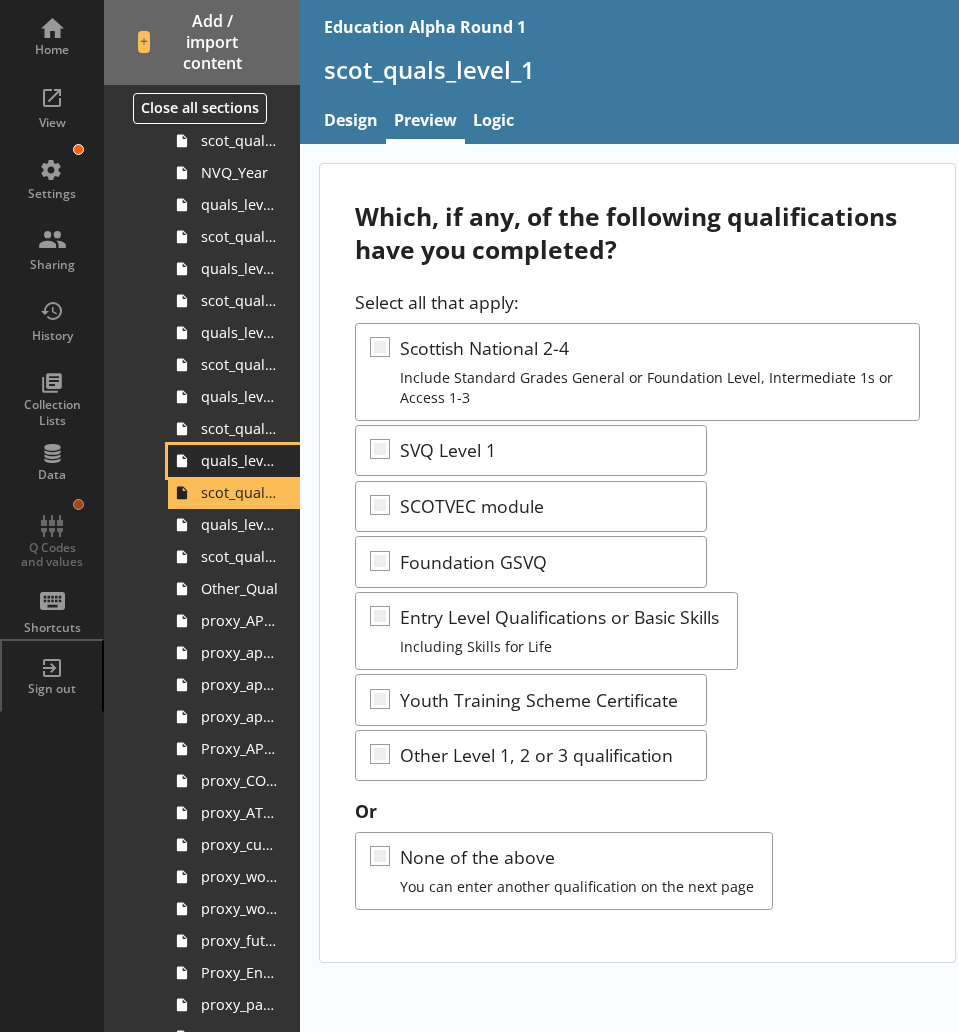 click on "quals_level_1" at bounding box center (239, 460) 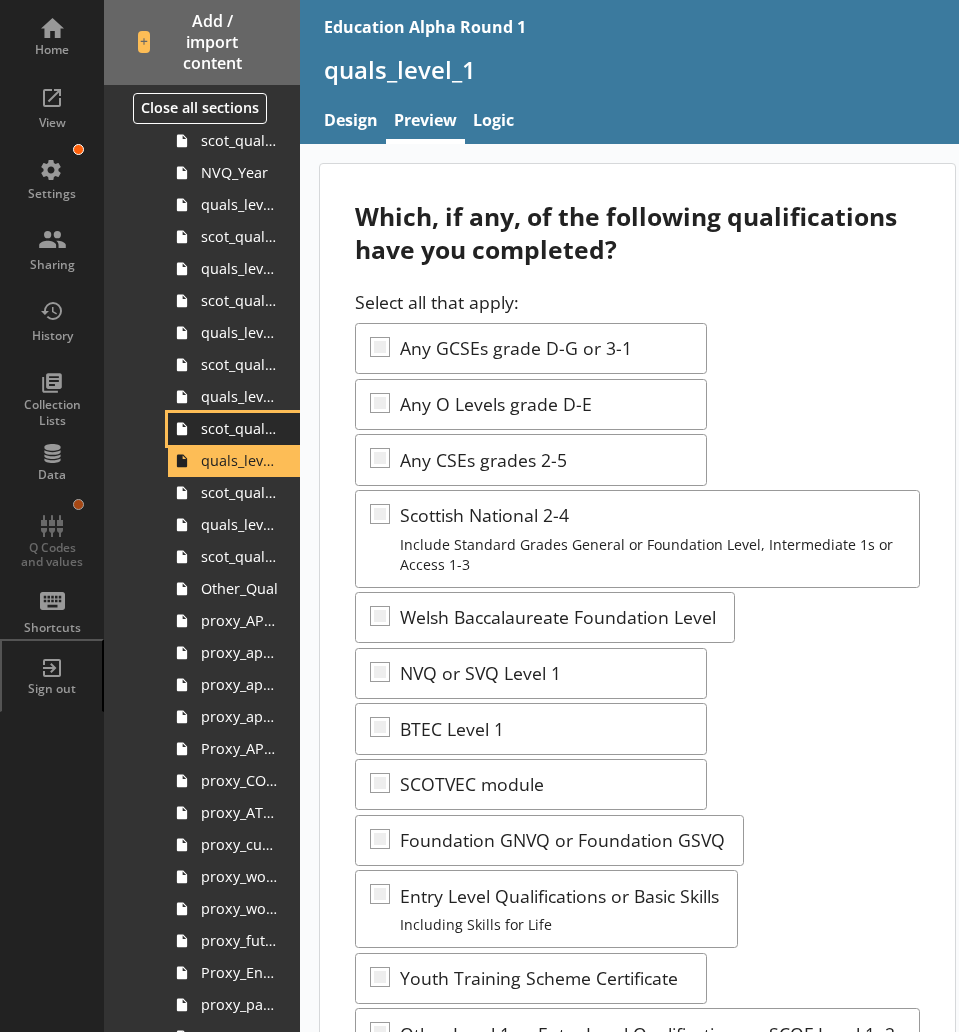 click on "scot_quals_level_2_other" at bounding box center [239, 428] 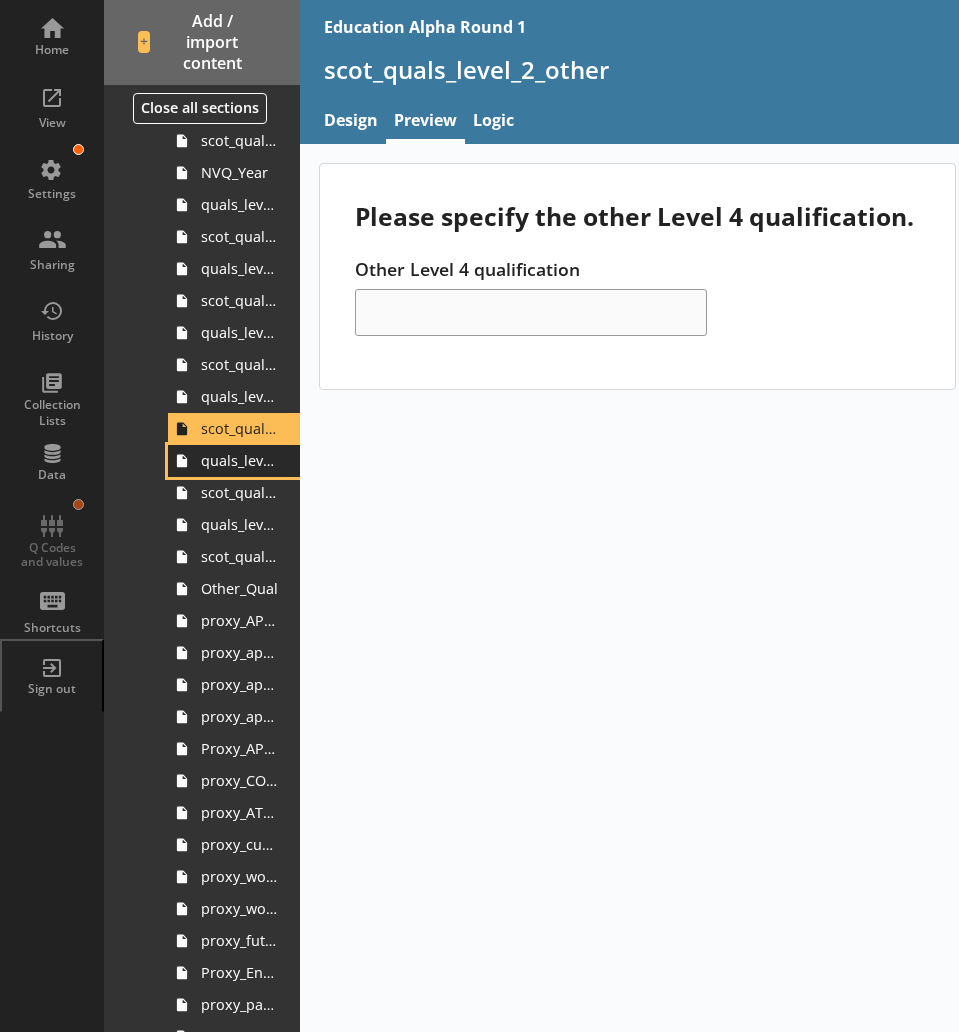 click on "quals_level_1" at bounding box center [239, 460] 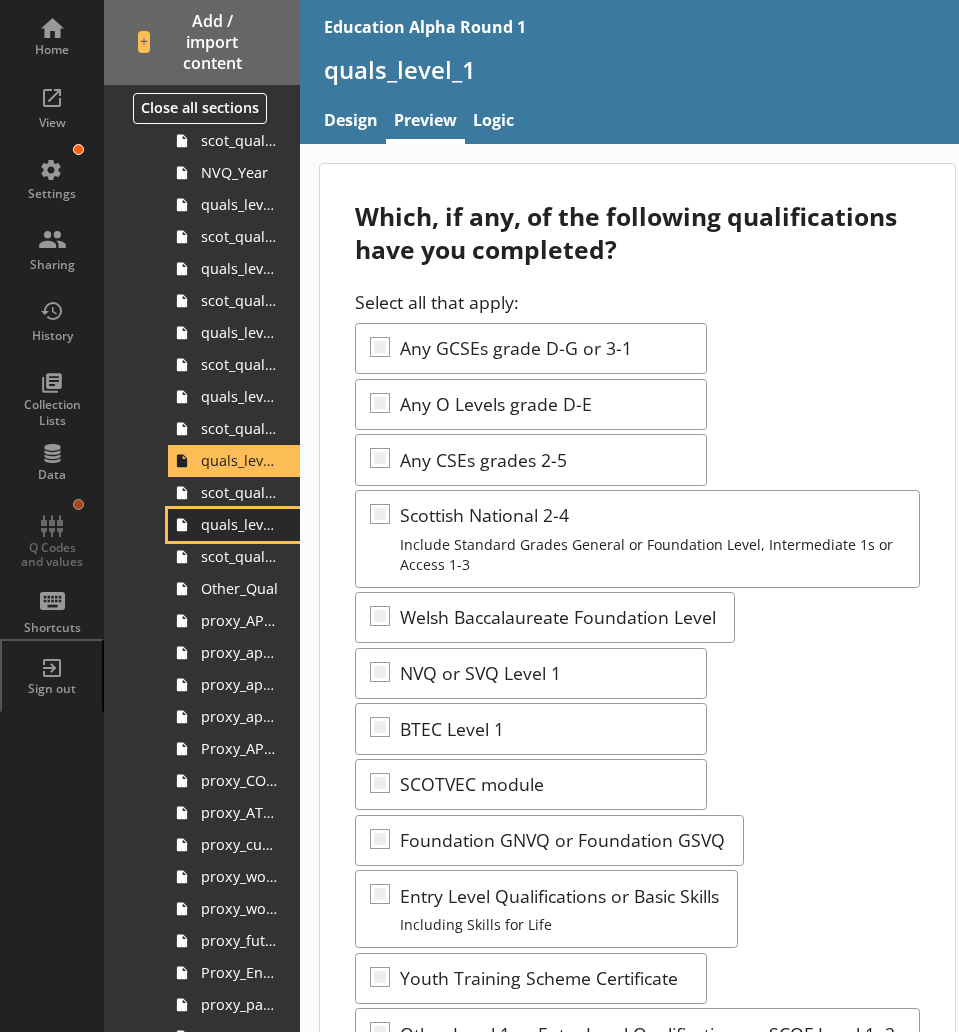 click on "quals_level_1_other" at bounding box center [234, 525] 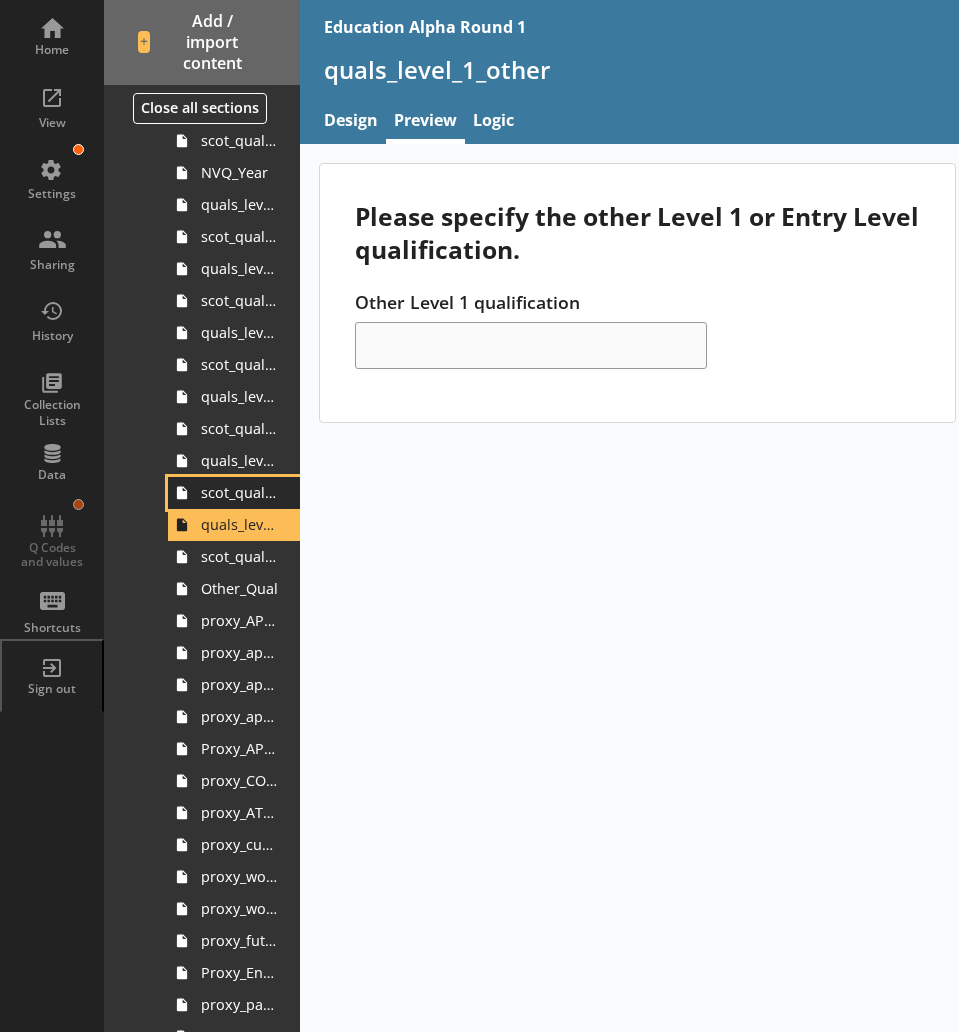 click on "scot_quals_level_1" at bounding box center (239, 492) 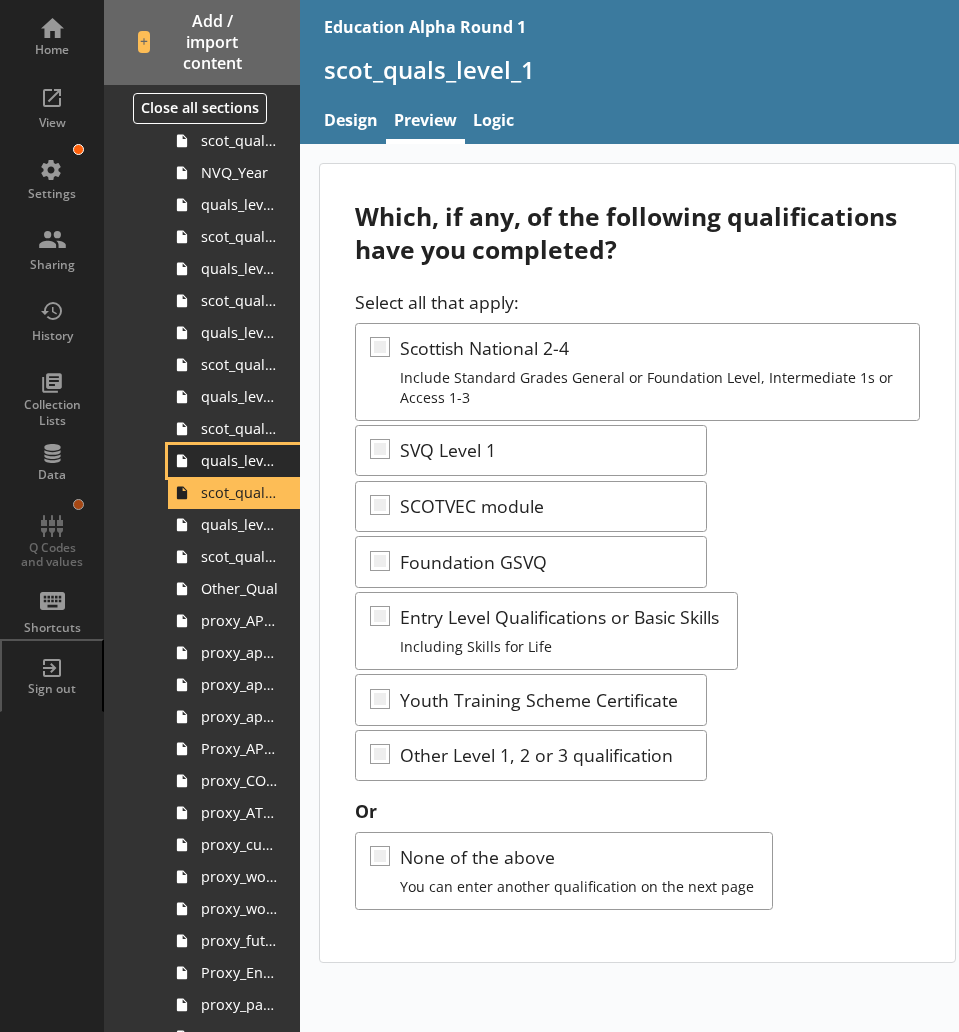 click on "quals_level_1" at bounding box center [239, 460] 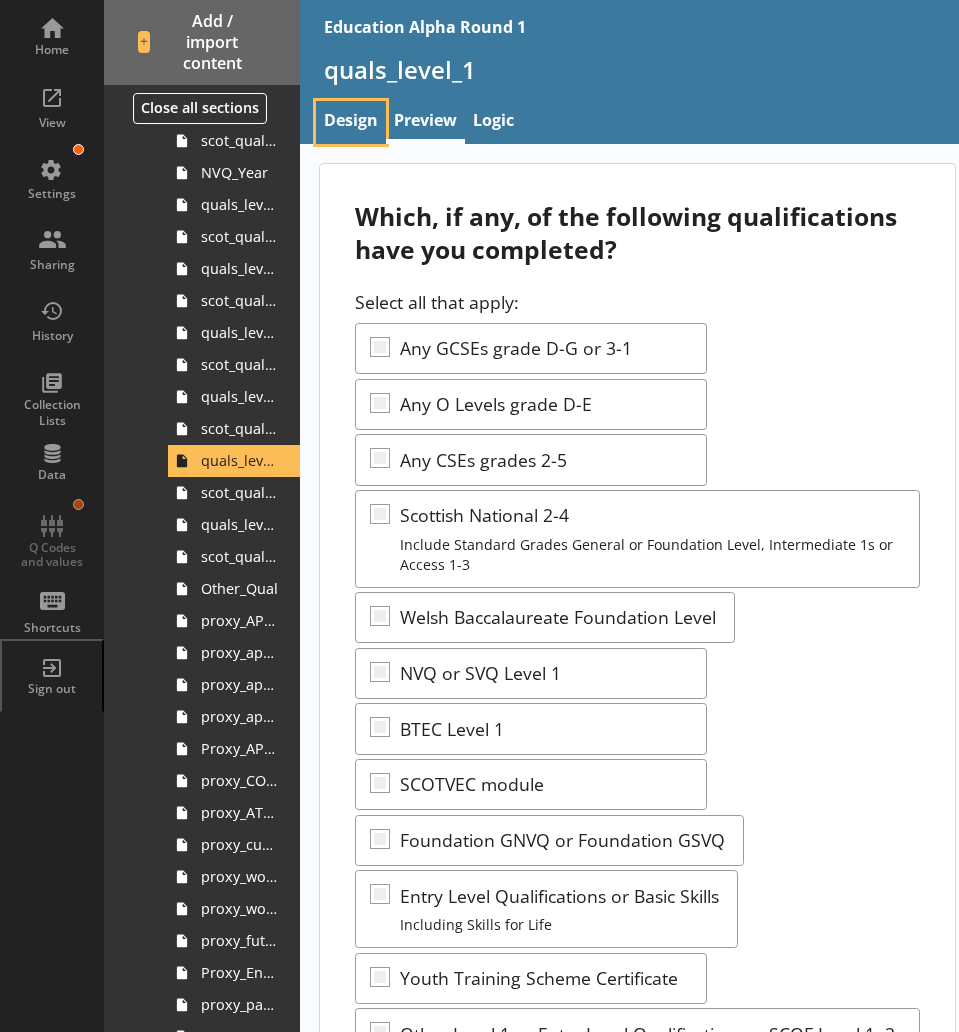 click on "Design" at bounding box center [351, 122] 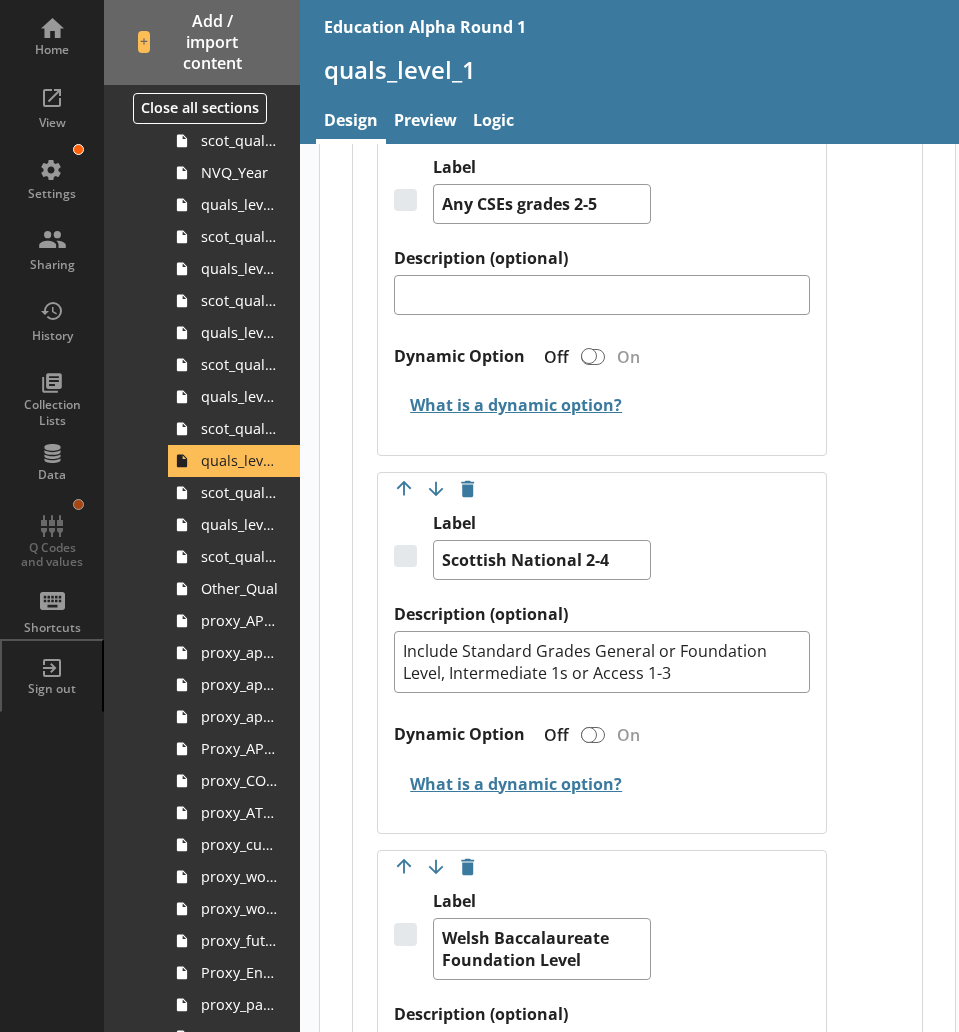 scroll, scrollTop: 1629, scrollLeft: 0, axis: vertical 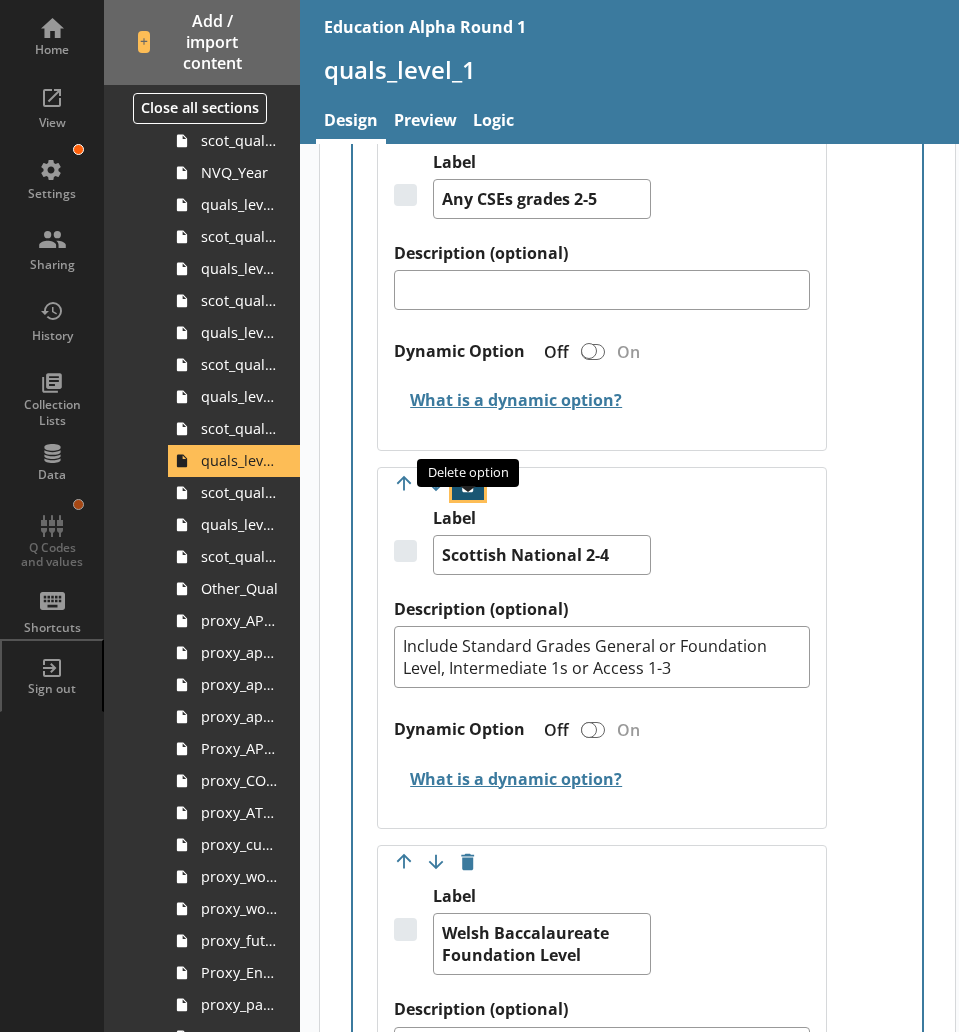 click at bounding box center (468, 484) 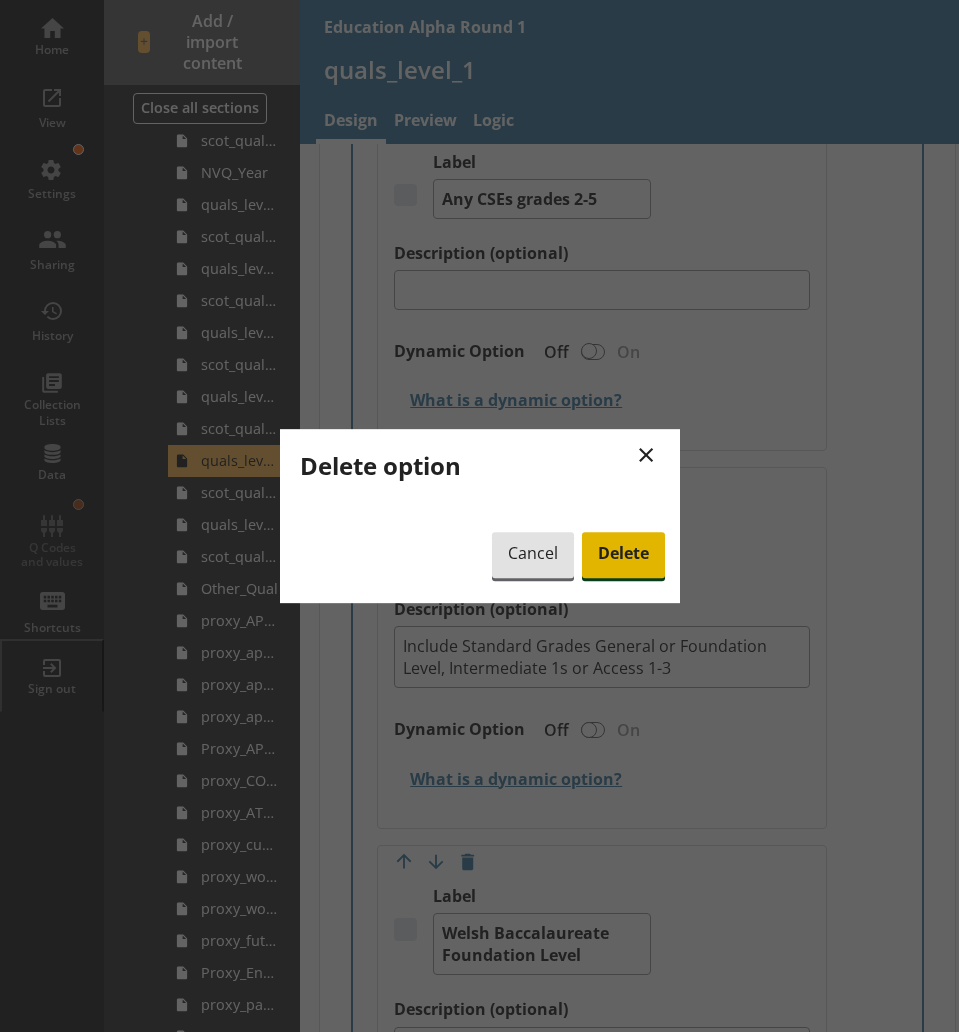 click on "Delete" at bounding box center (623, 555) 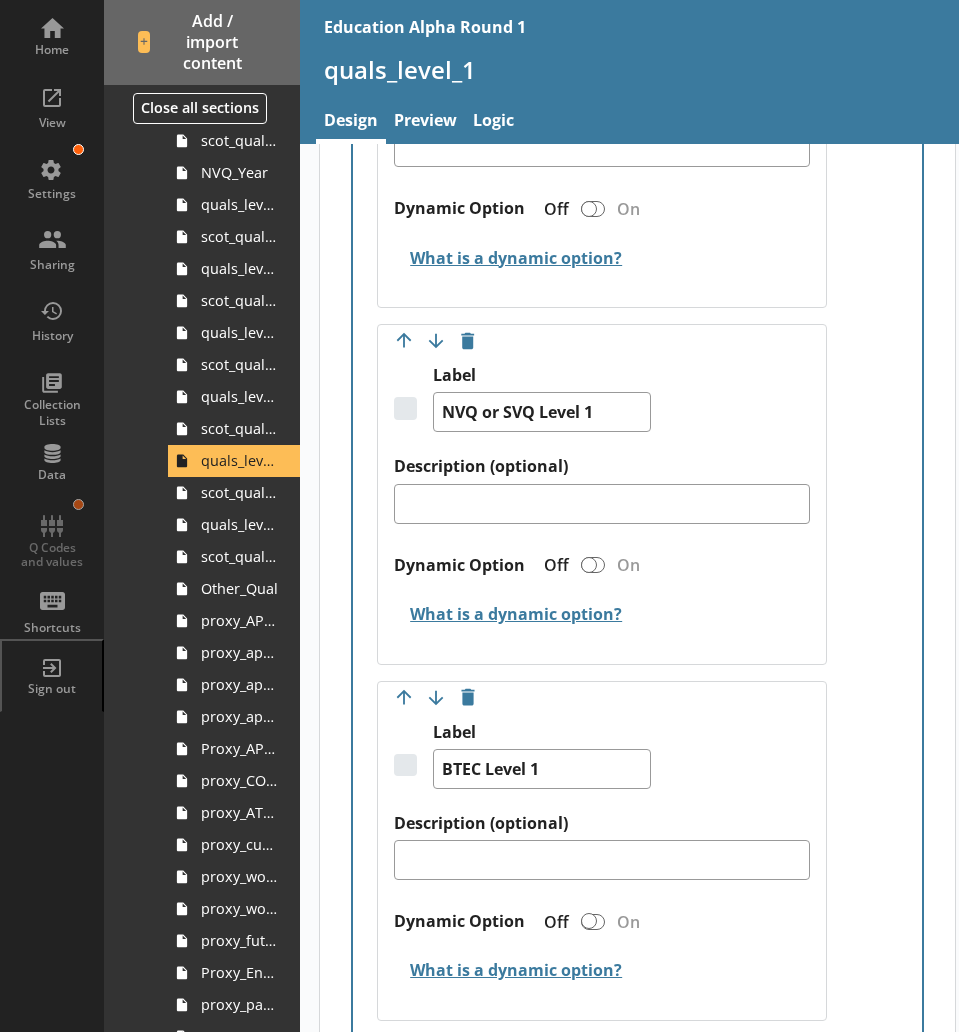 scroll, scrollTop: 2156, scrollLeft: 0, axis: vertical 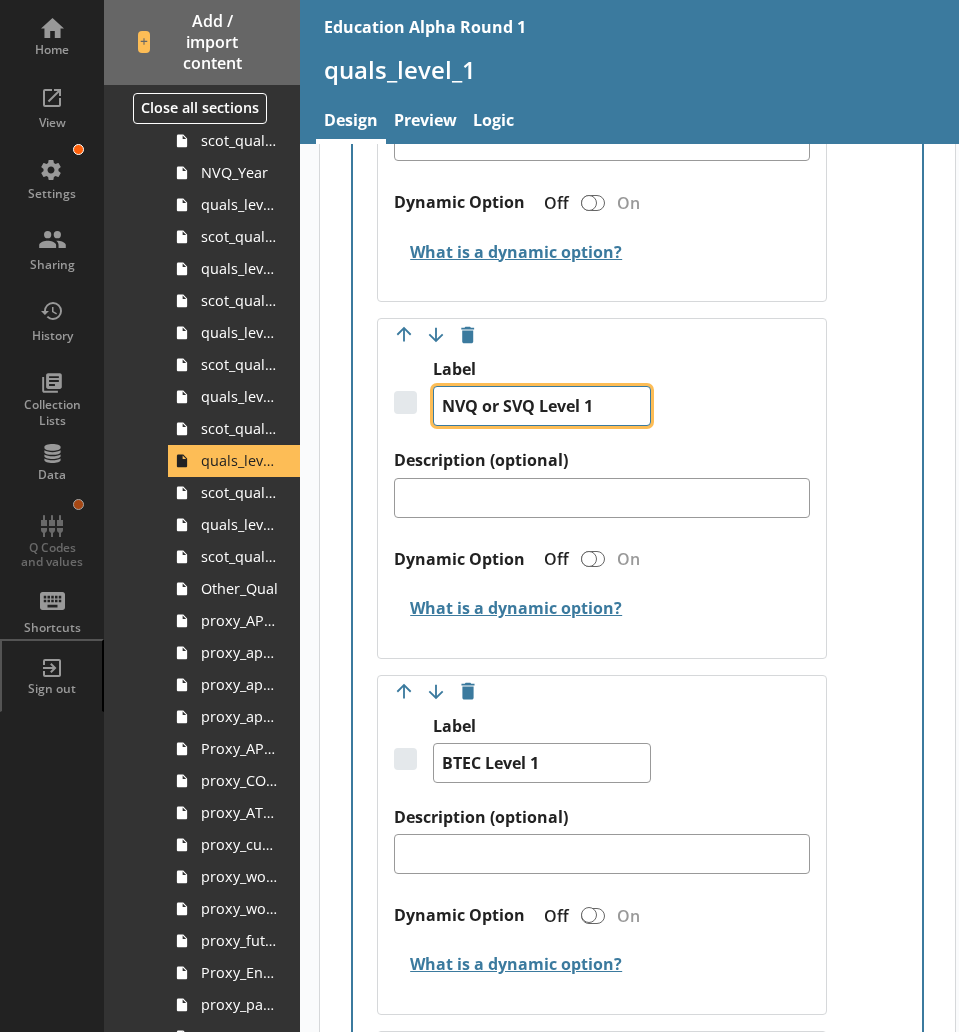 drag, startPoint x: 537, startPoint y: 419, endPoint x: 484, endPoint y: 420, distance: 53.009434 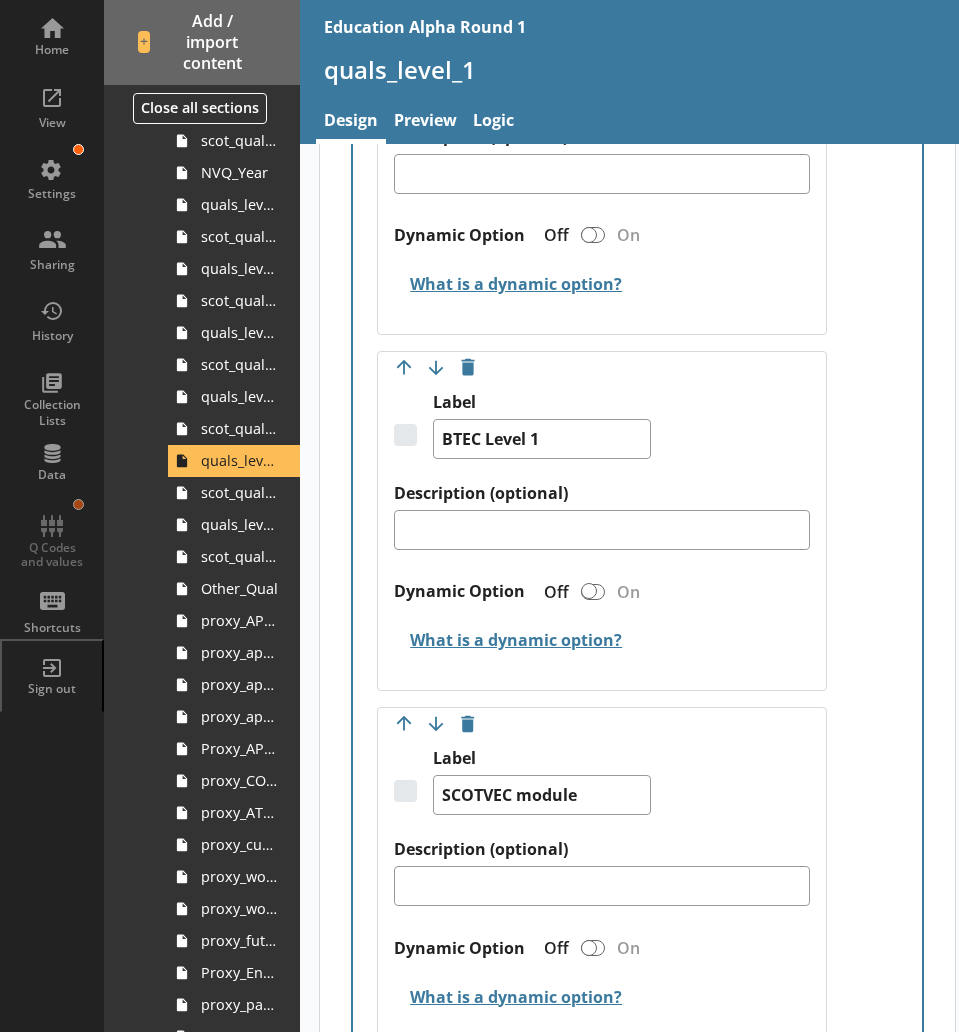 scroll, scrollTop: 2571, scrollLeft: 0, axis: vertical 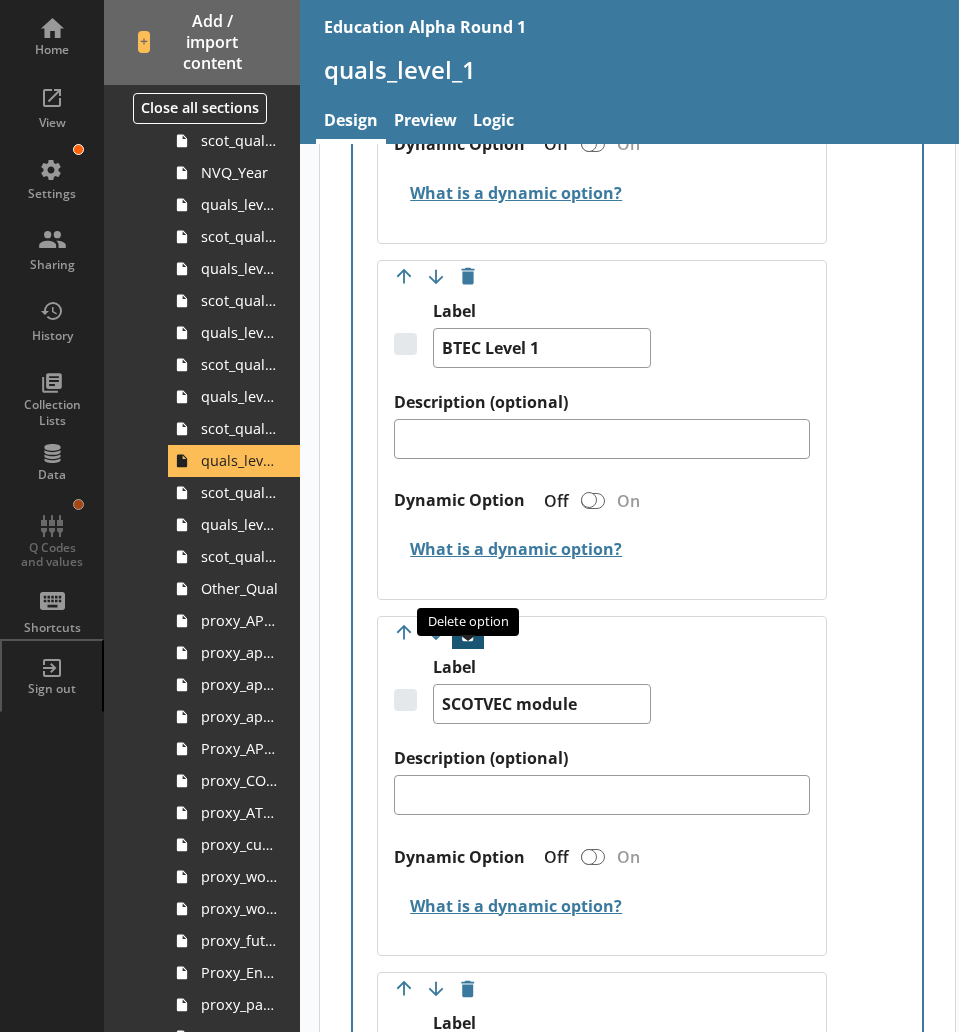 type on "NVQ Level 1" 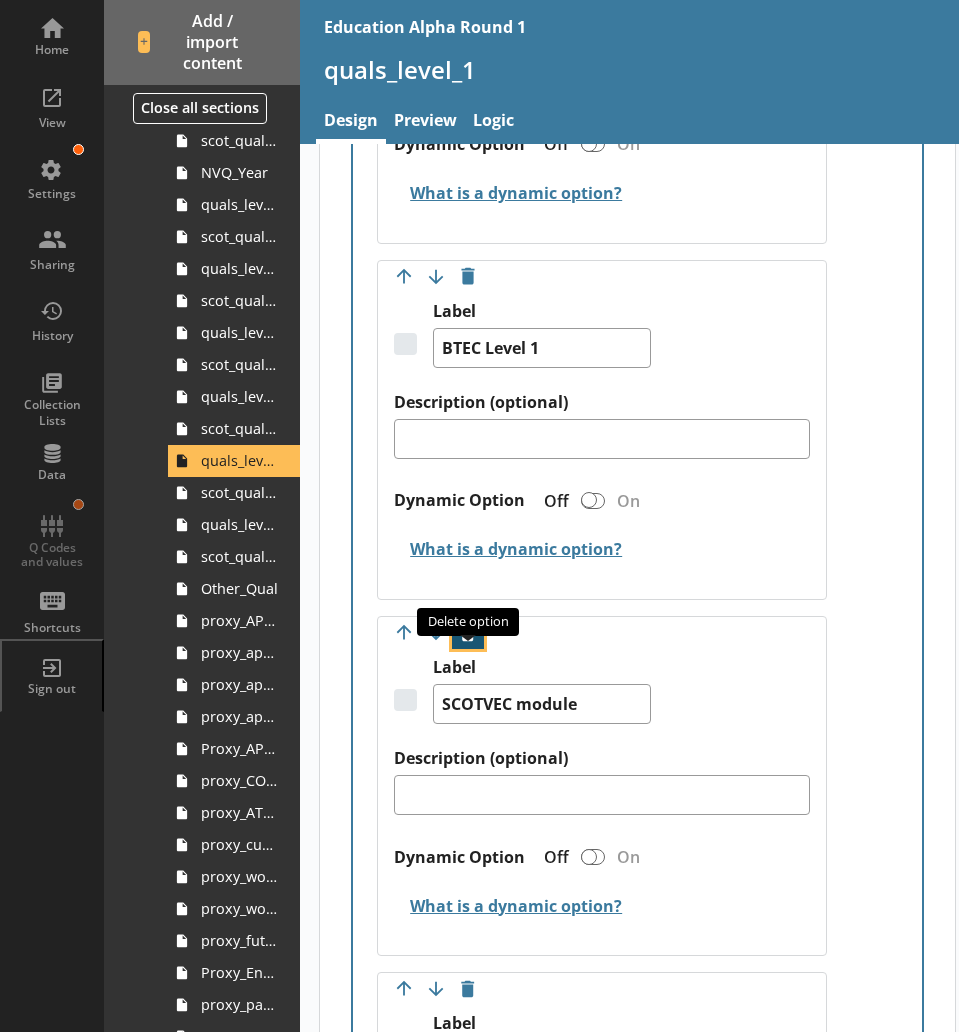click at bounding box center (468, 633) 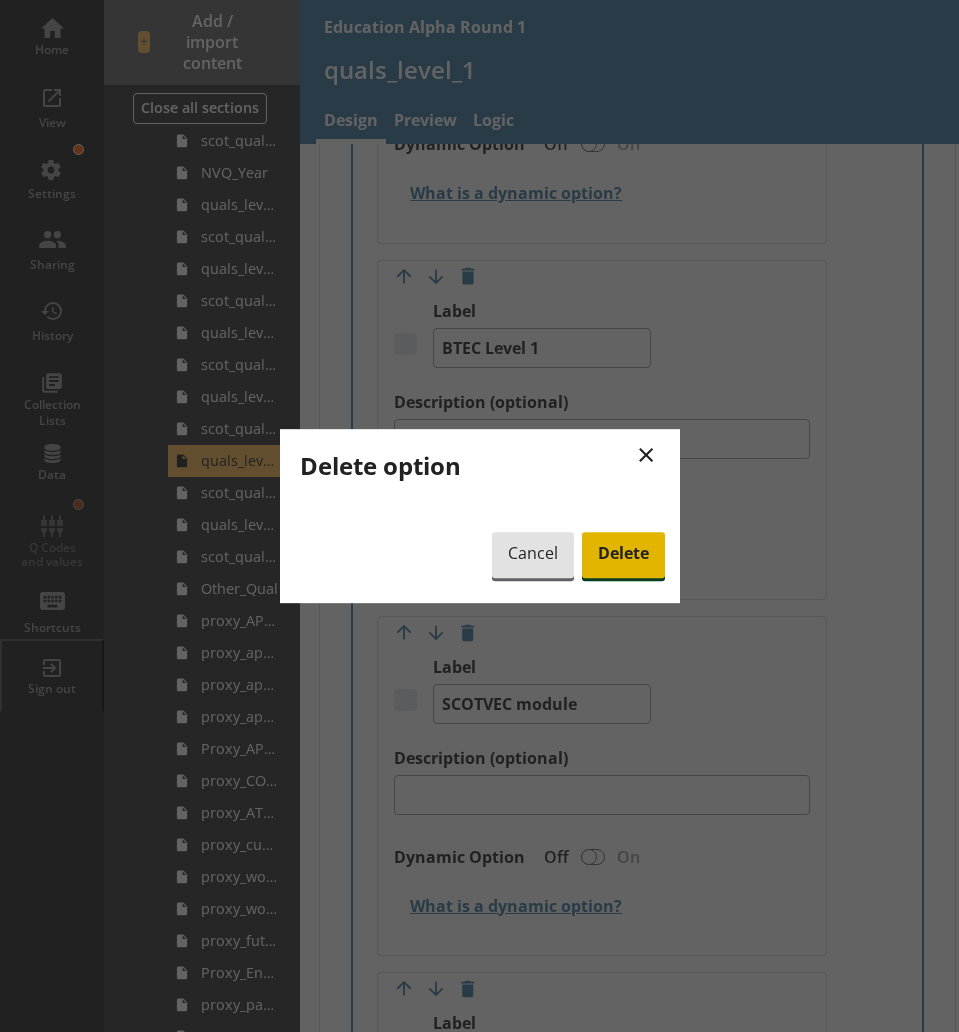 click on "Delete" at bounding box center [623, 555] 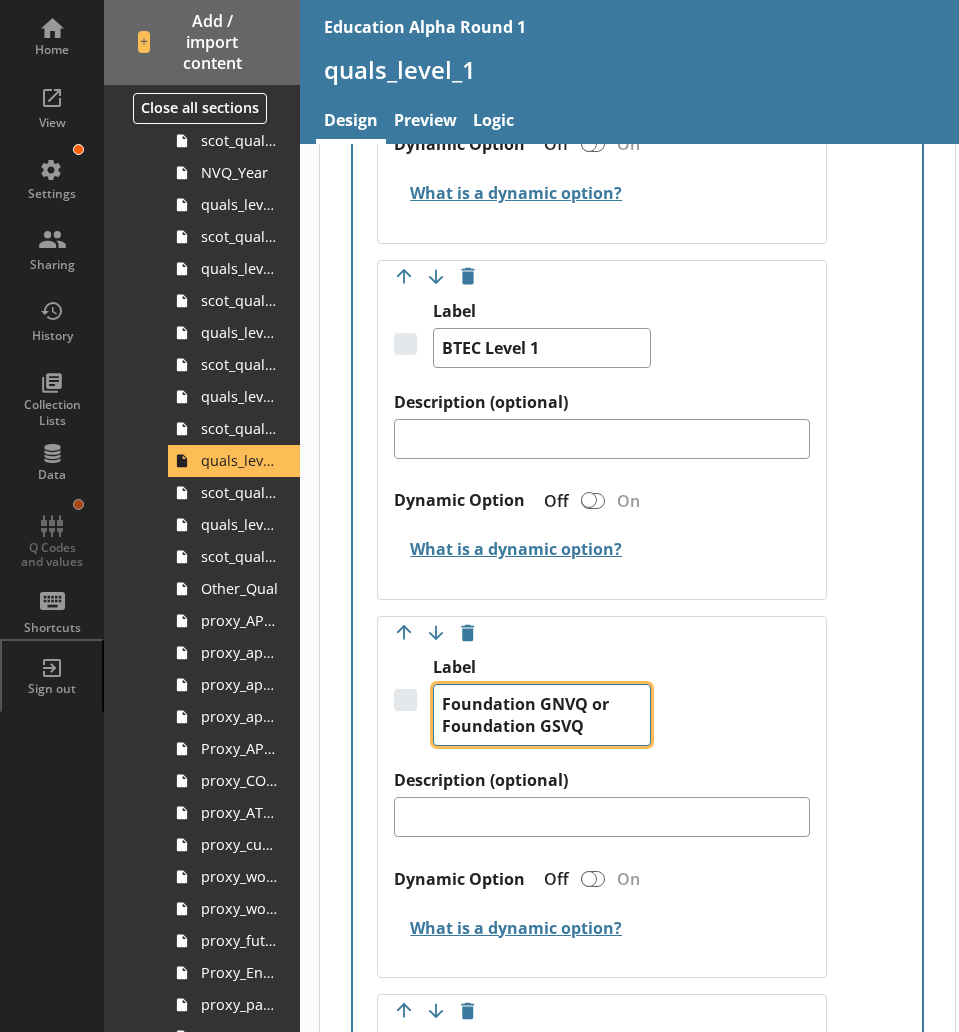 drag, startPoint x: 591, startPoint y: 753, endPoint x: 590, endPoint y: 728, distance: 25.019993 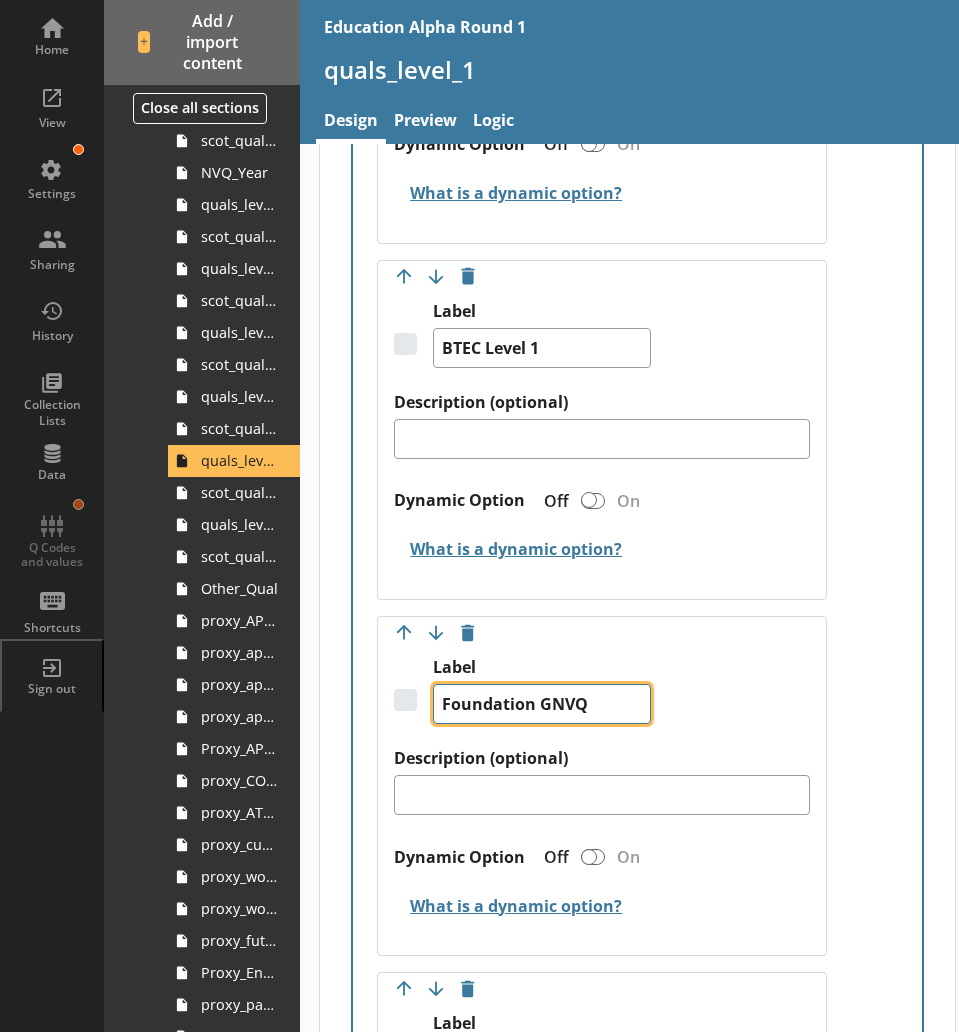 type on "x" 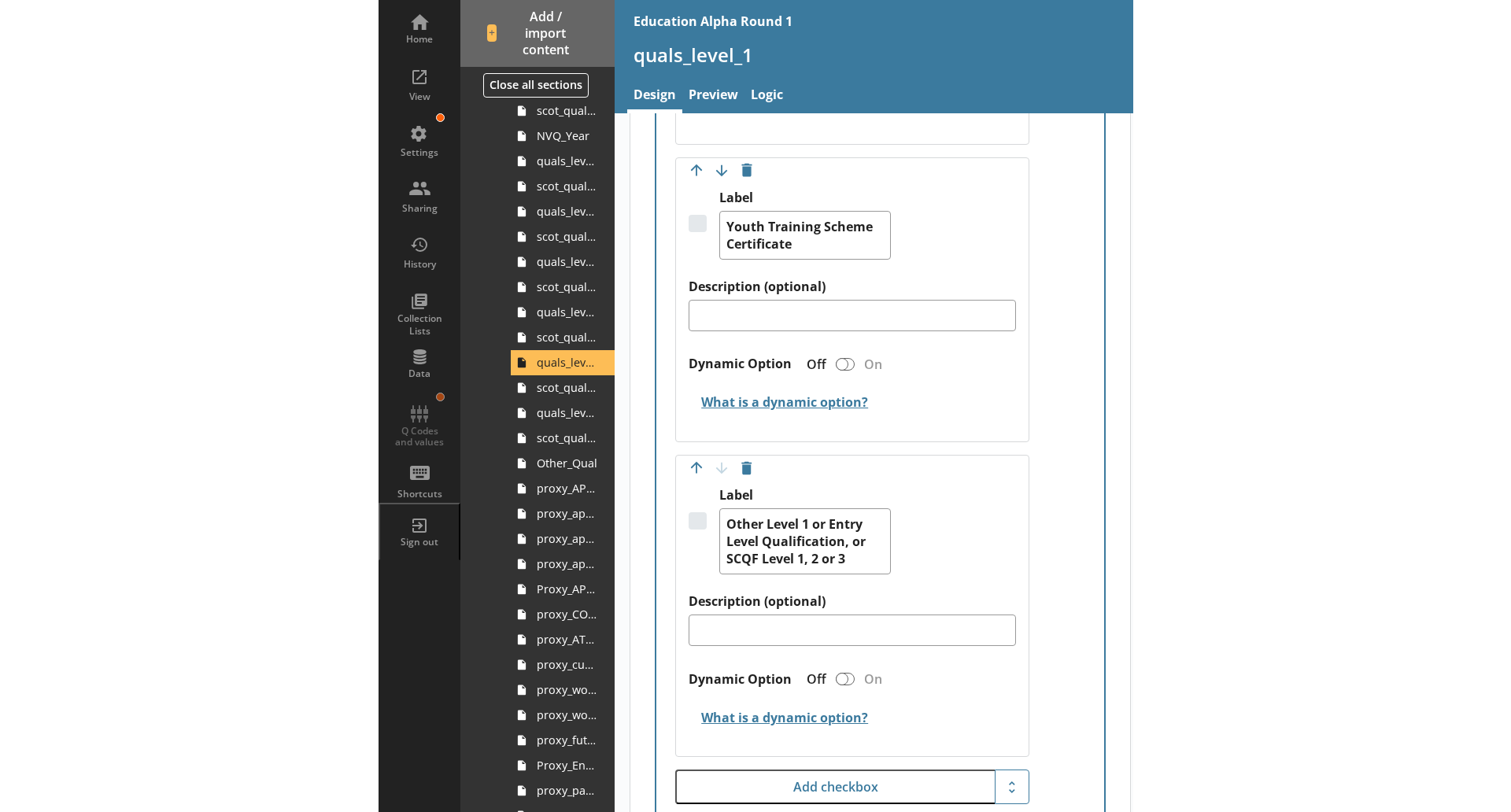 scroll, scrollTop: 2969, scrollLeft: 0, axis: vertical 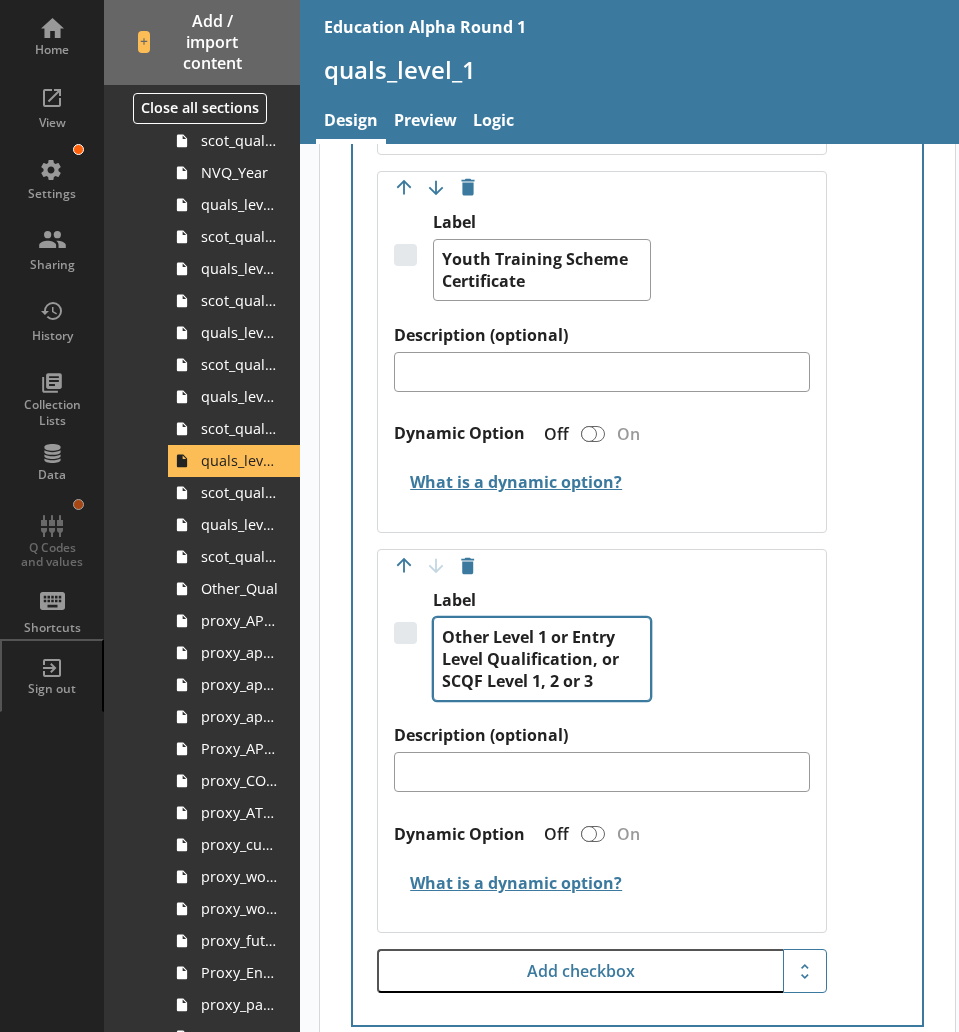 type on "Foundation GNVQ" 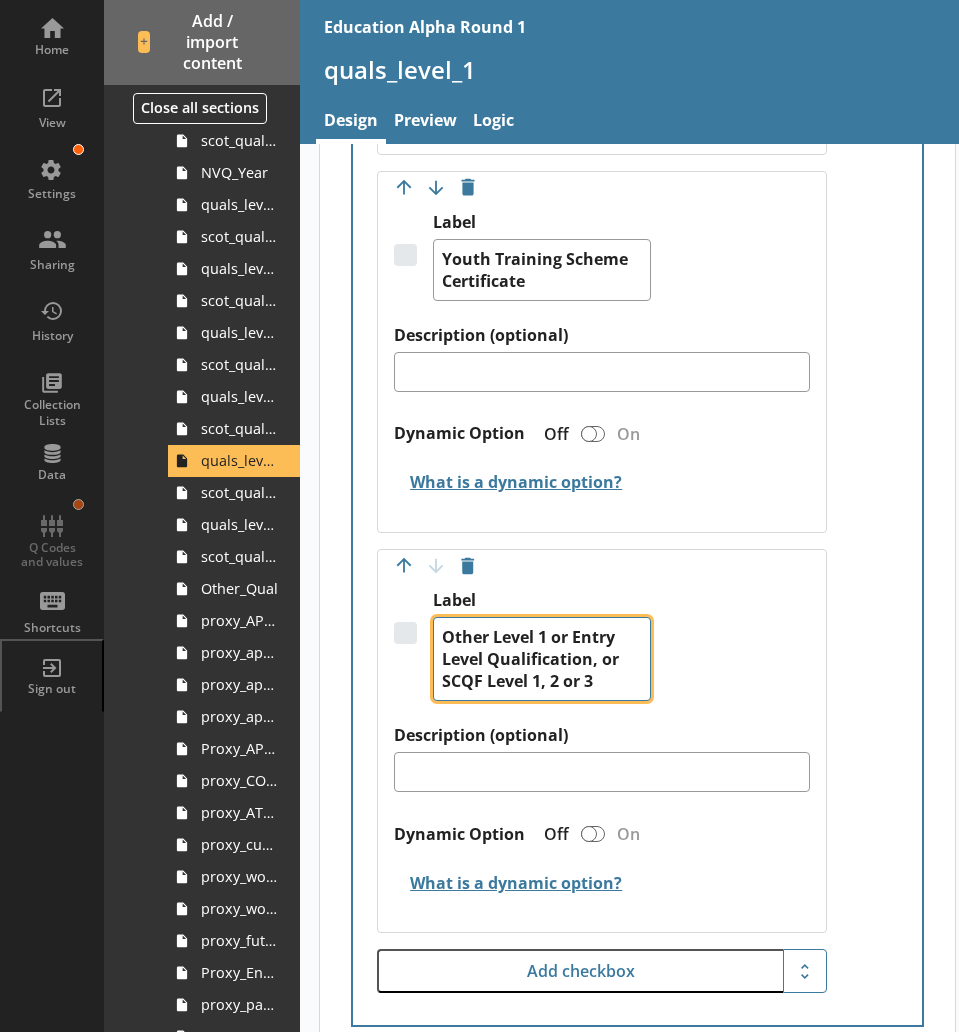 drag, startPoint x: 616, startPoint y: 703, endPoint x: 592, endPoint y: 681, distance: 32.55764 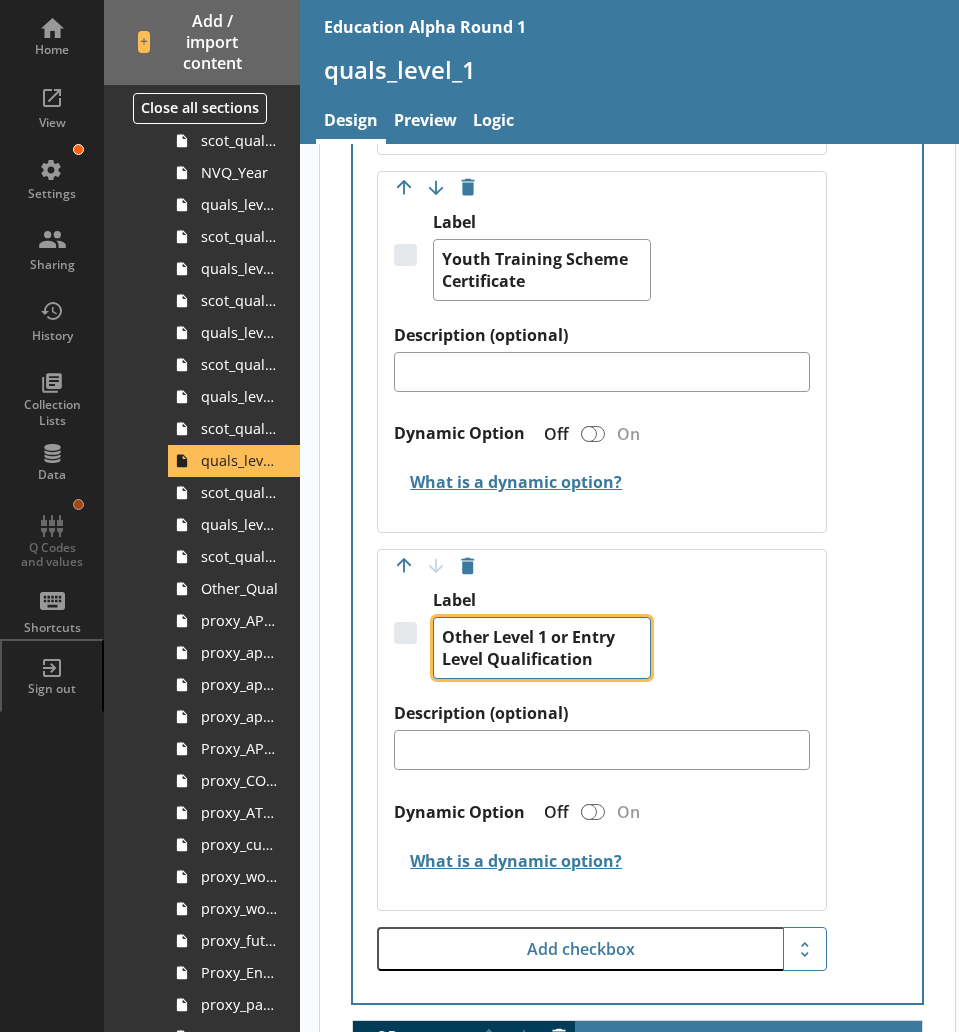 type on "Other Level 1 or Entry Level Qualification" 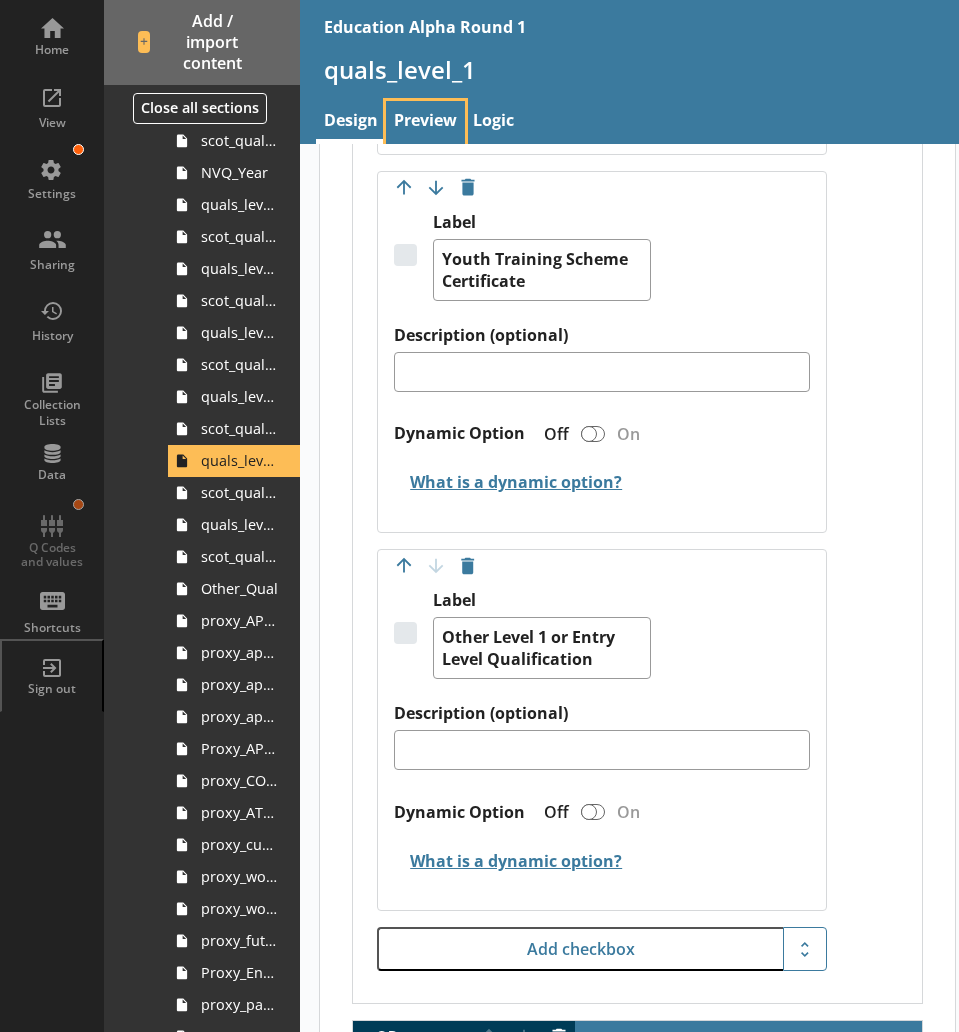 click on "Preview" at bounding box center [425, 122] 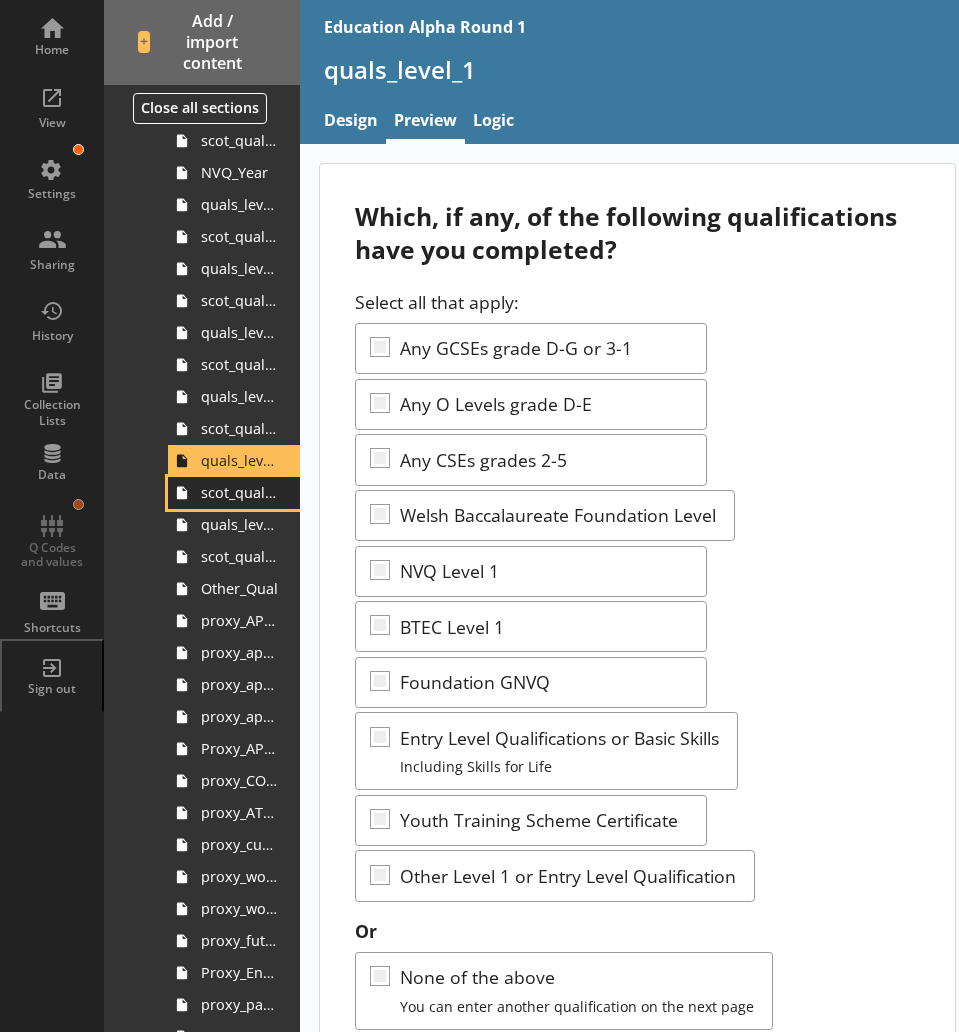 click on "scot_quals_level_1" at bounding box center (239, 492) 